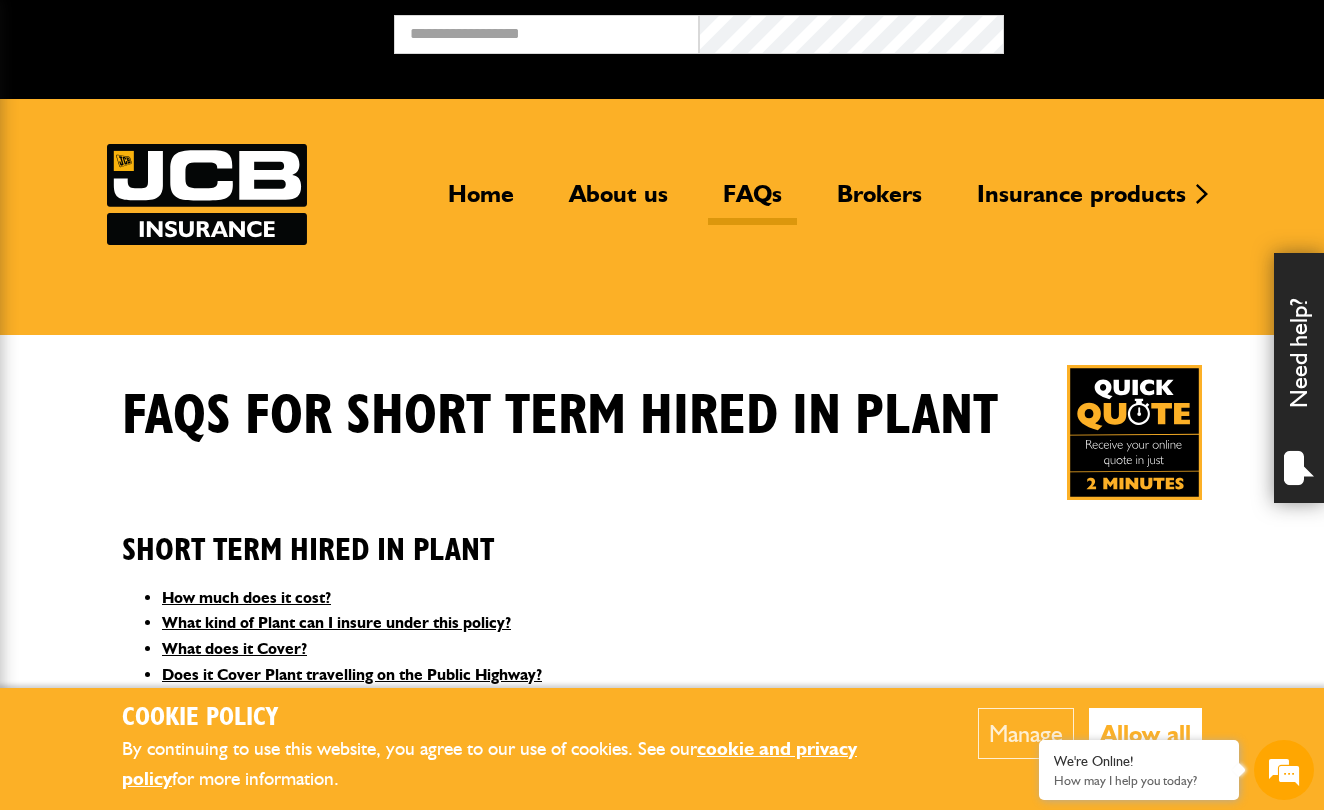 scroll, scrollTop: 0, scrollLeft: 0, axis: both 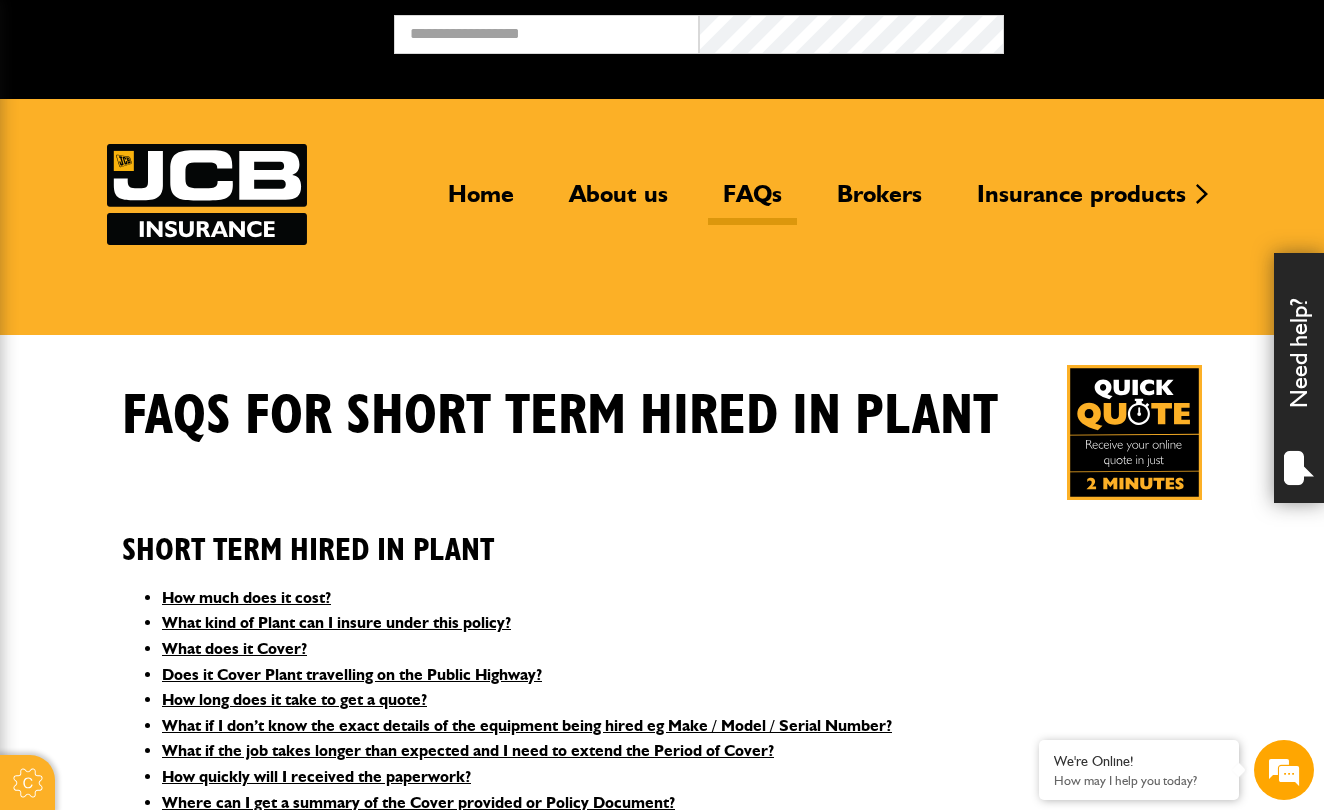 click on "Short Term Hired In Plant
How much does it cost?
What kind of Plant can I insure under this policy?
What does it Cover?
Does it Cover Plant travelling on the Public Highway?
How long does it take to get a quote?
What if I don’t know the exact details of the equipment being hired eg Make / Model / Serial Number?
What if the job takes longer than expected and I need to extend the Period of Cover?
How quickly will I received the paperwork?
Where can I get a summary of the Cover provided or Policy Document?
Is the cover available for Private Individuals as well as Businesses?
I’m not great on a Computer – can I buy a policy by phone?
What is the Maximum Value of equipment I can insure under this policy?
What if I need more than 30 Days cover?" at bounding box center [662, 709] 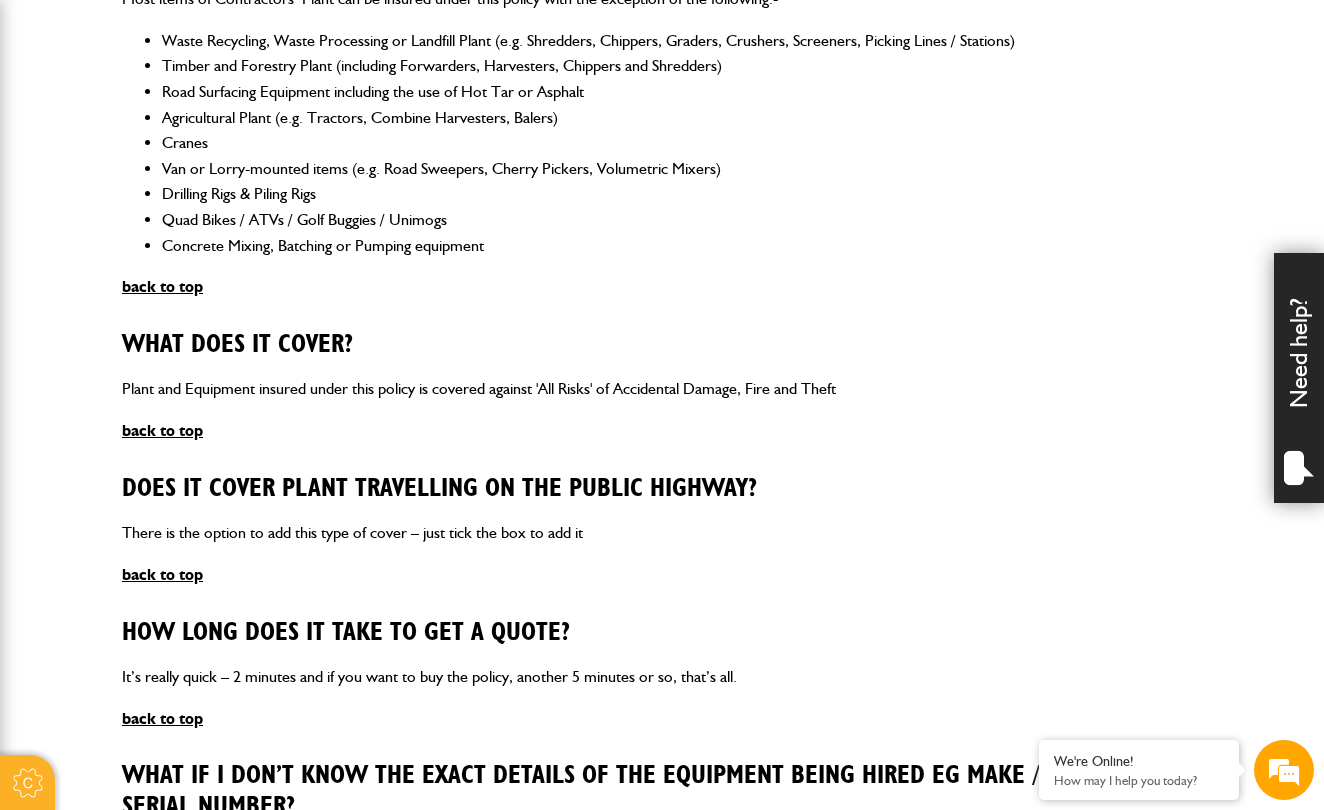 scroll, scrollTop: 1139, scrollLeft: 0, axis: vertical 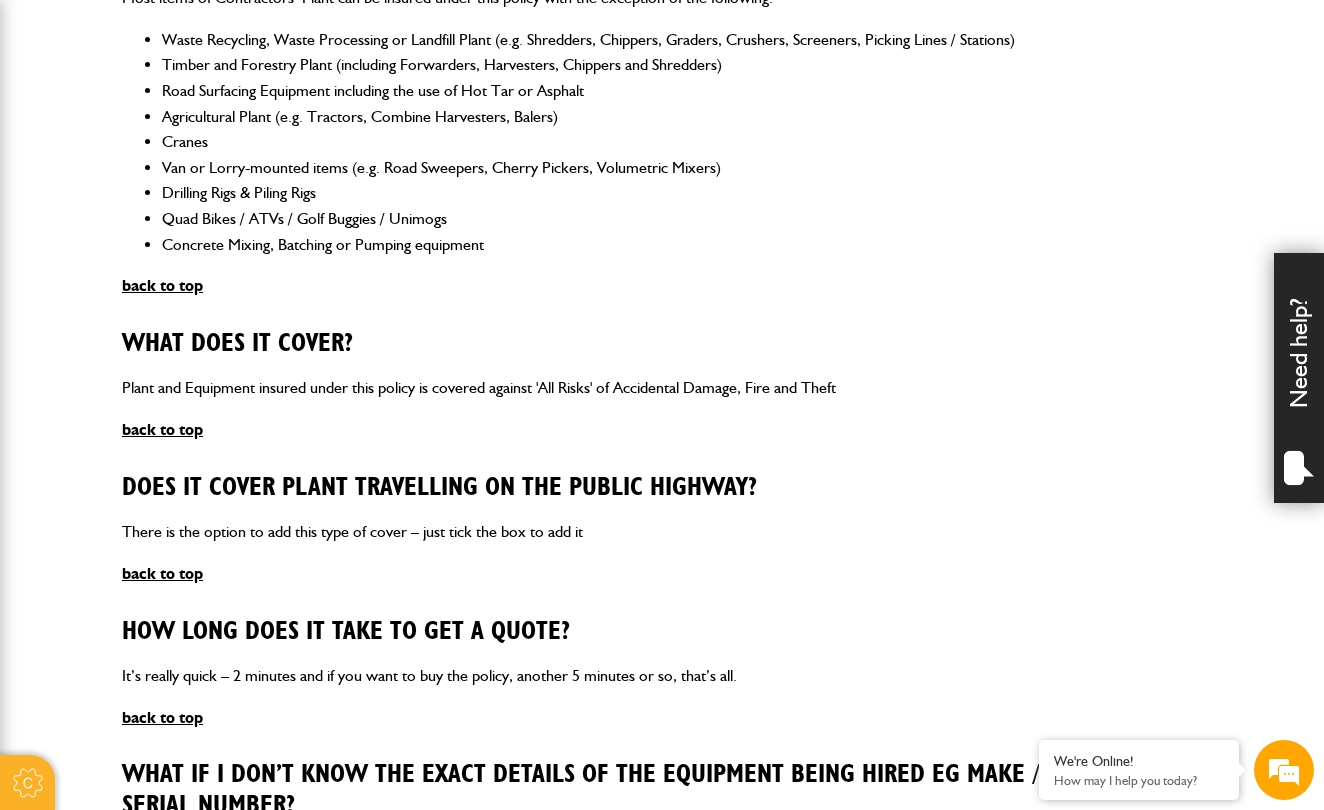 click on "How much does it cost?
That depends on what you are hiring in, how long you’re hiring it for and how much the hiring fees are. Premiums start from as little as £76.00 back to top
What kind of Plant can I insure under this policy?
Most items of Contractors’ Plant can be insured under this policy with the exception of the following:-
Waste Recycling, Waste Processing or Landfill Plant (e.g. Shredders, Chippers, Graders, Crushers, Screeners, Picking Lines / Stations)
Timber and Forestry Plant (including Forwarders, Harvesters, Chippers and Shredders)
Road Surfacing Equipment including the use of Hot Tar or Asphalt
Agricultural Plant (e.g. Tractors, Combine Harvesters, Balers)
Cranes
Van or Lorry-mounted items (e.g. Road Sweepers, Cherry Pickers, Volumetric Mixers)
Drilling Rigs & Piling Rigs
Quad Bikes / ATVs / Golf Buggies / Unimogs
Concrete Mixing, Batching or Pumping equipment
back to top
What does it Cover?
back to top
back to top" at bounding box center [662, 892] 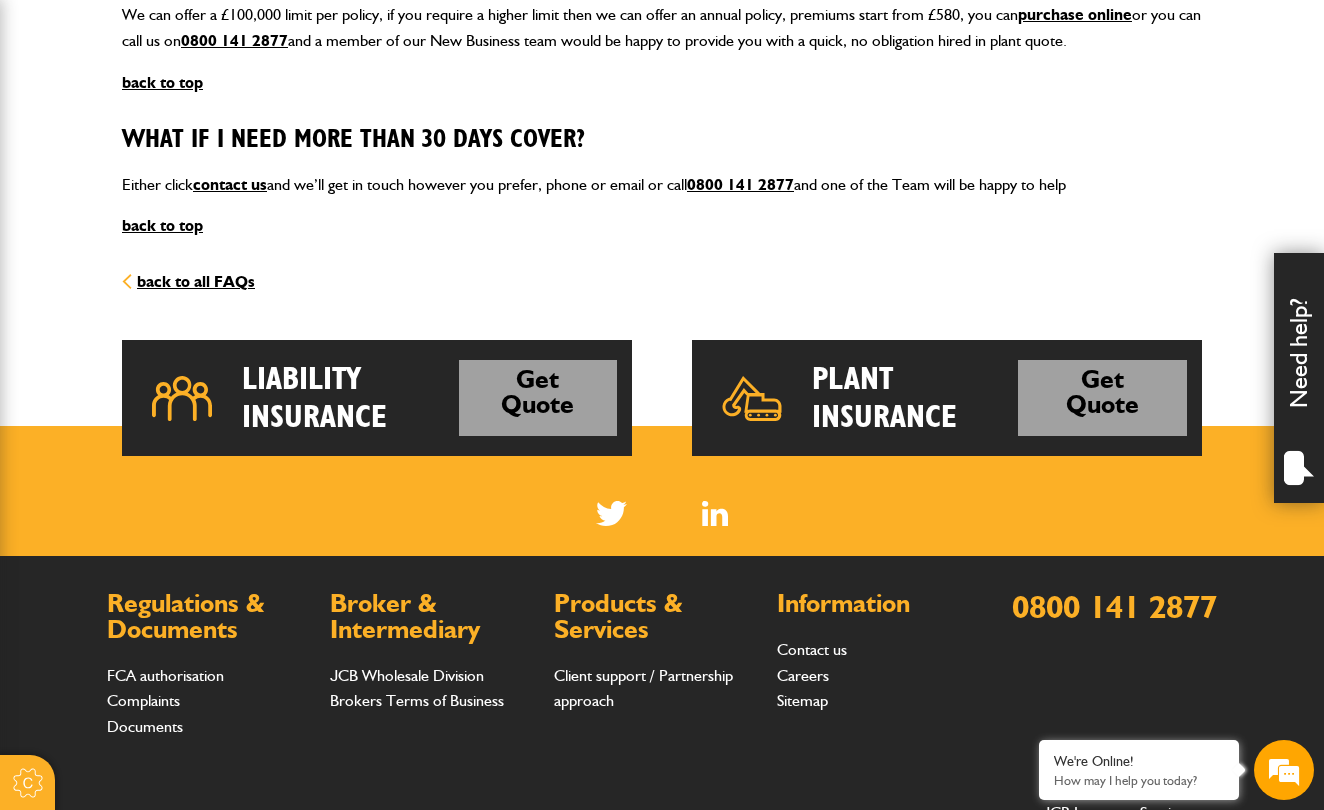 scroll, scrollTop: 2884, scrollLeft: 0, axis: vertical 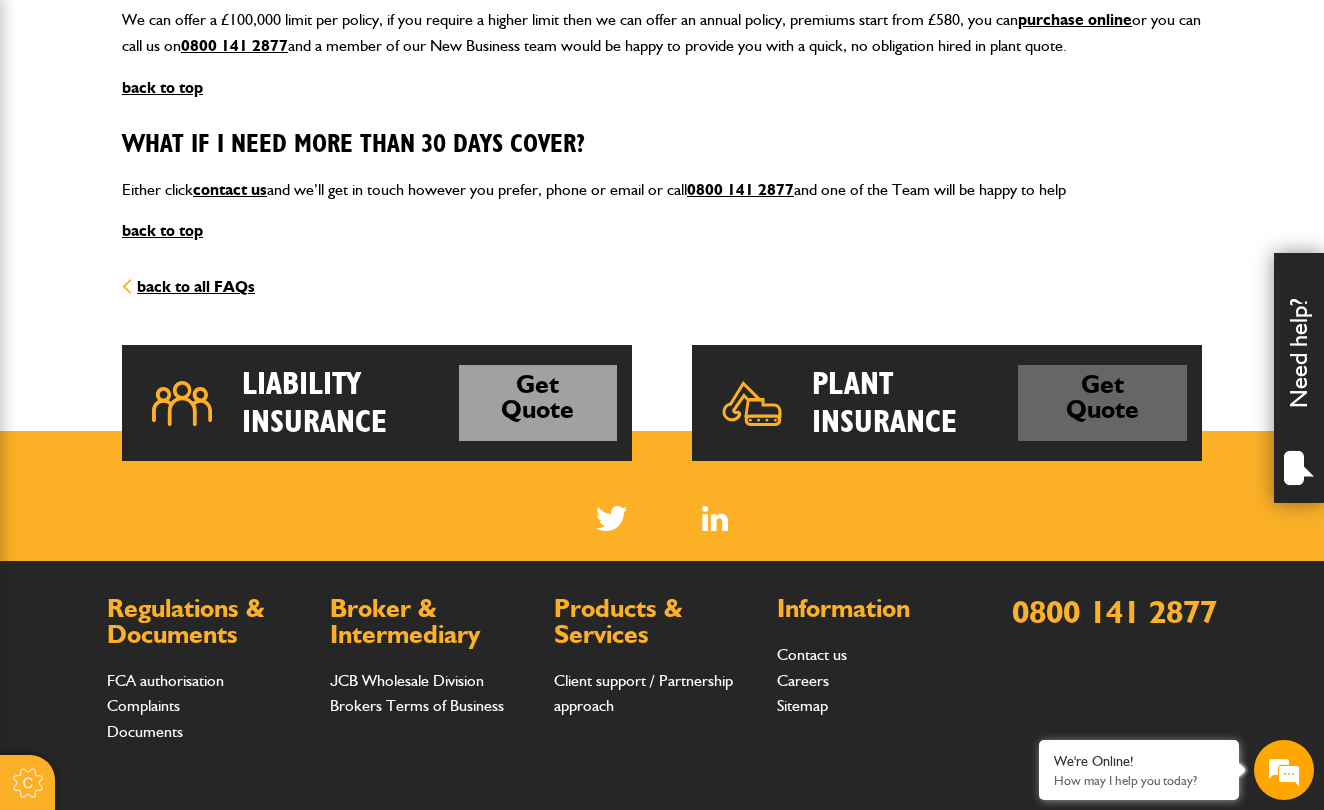 click on "Get Quote" at bounding box center (1102, 403) 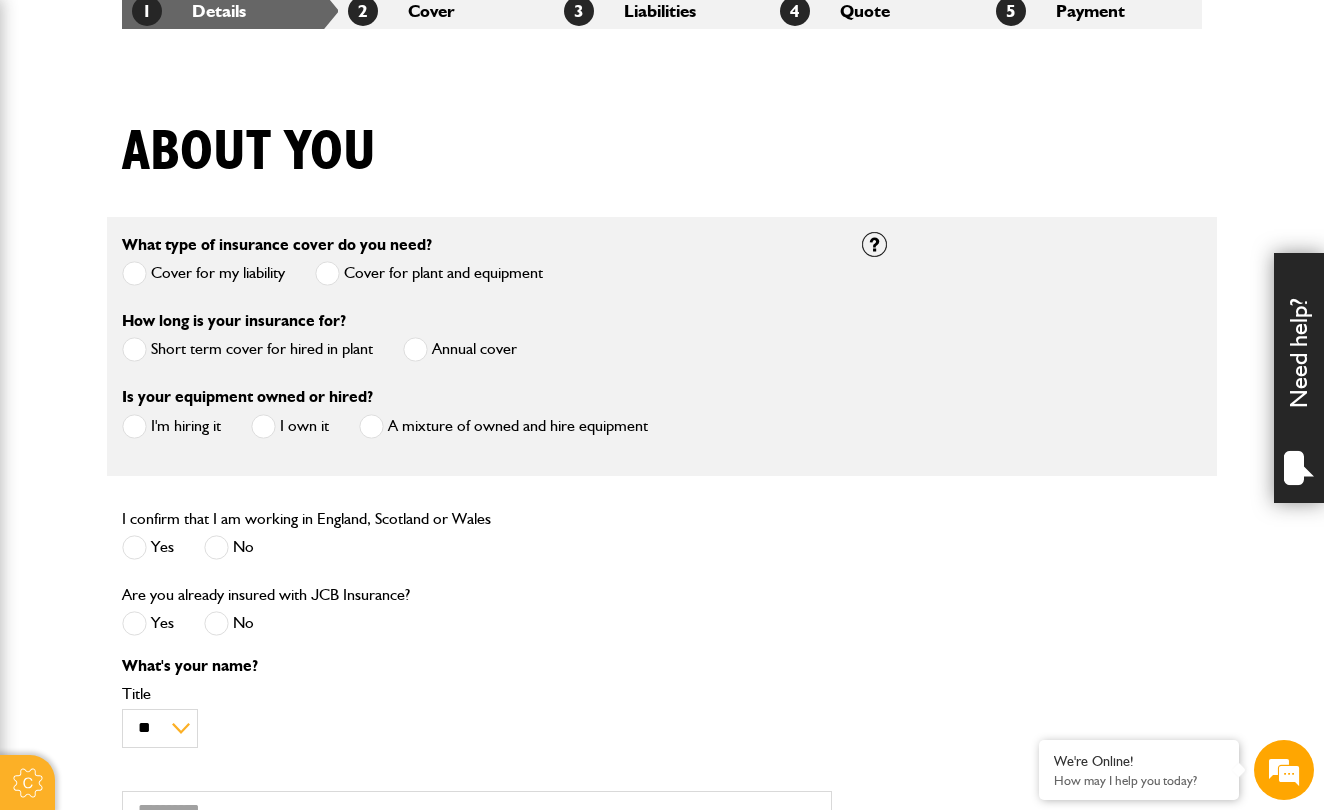 scroll, scrollTop: 411, scrollLeft: 0, axis: vertical 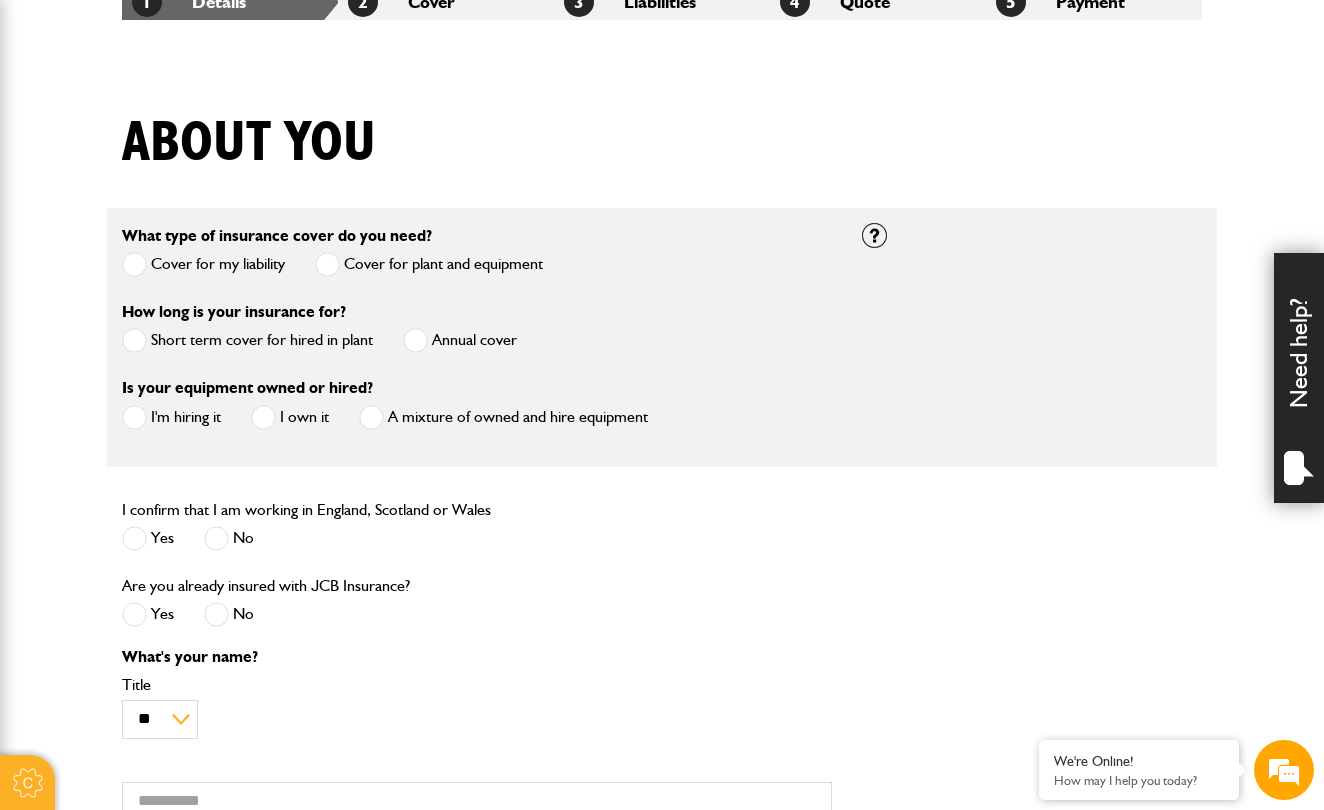 click at bounding box center [134, 340] 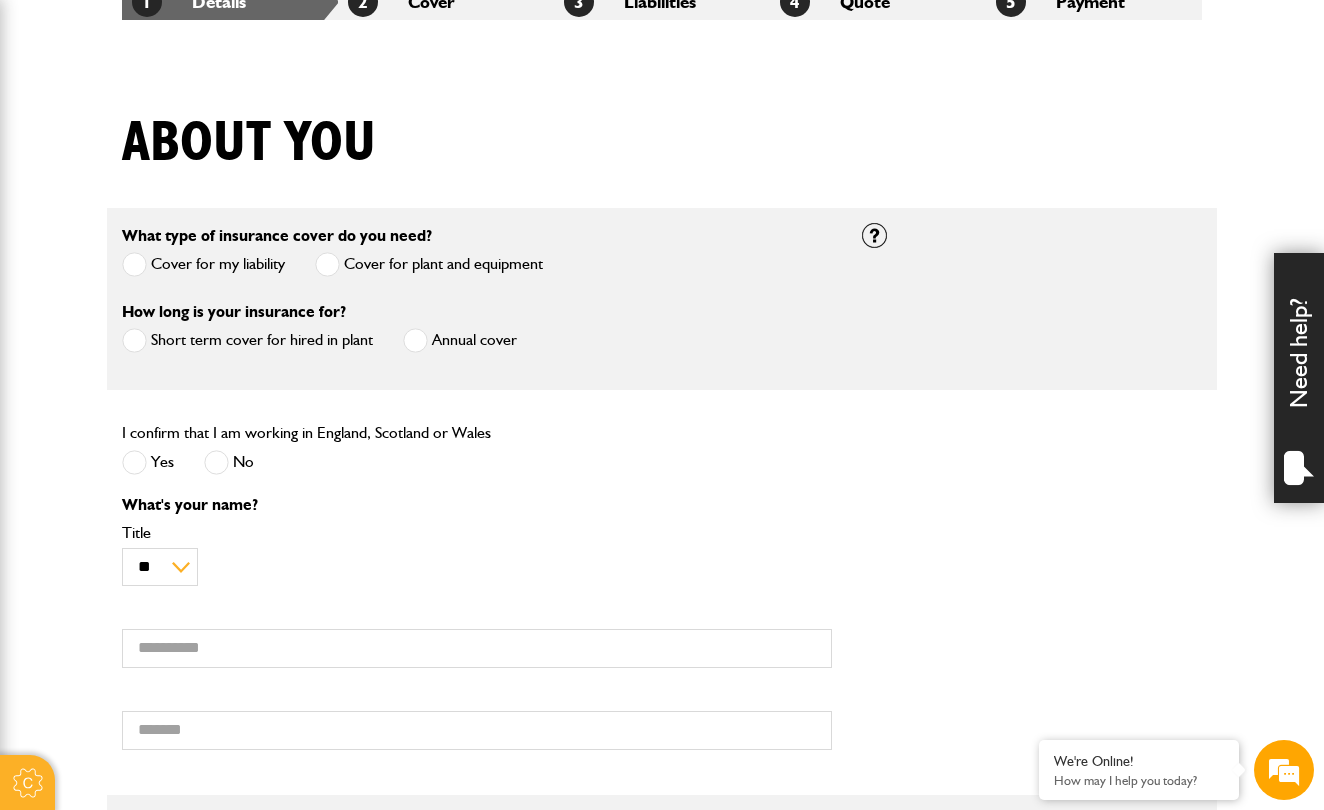 click at bounding box center (134, 462) 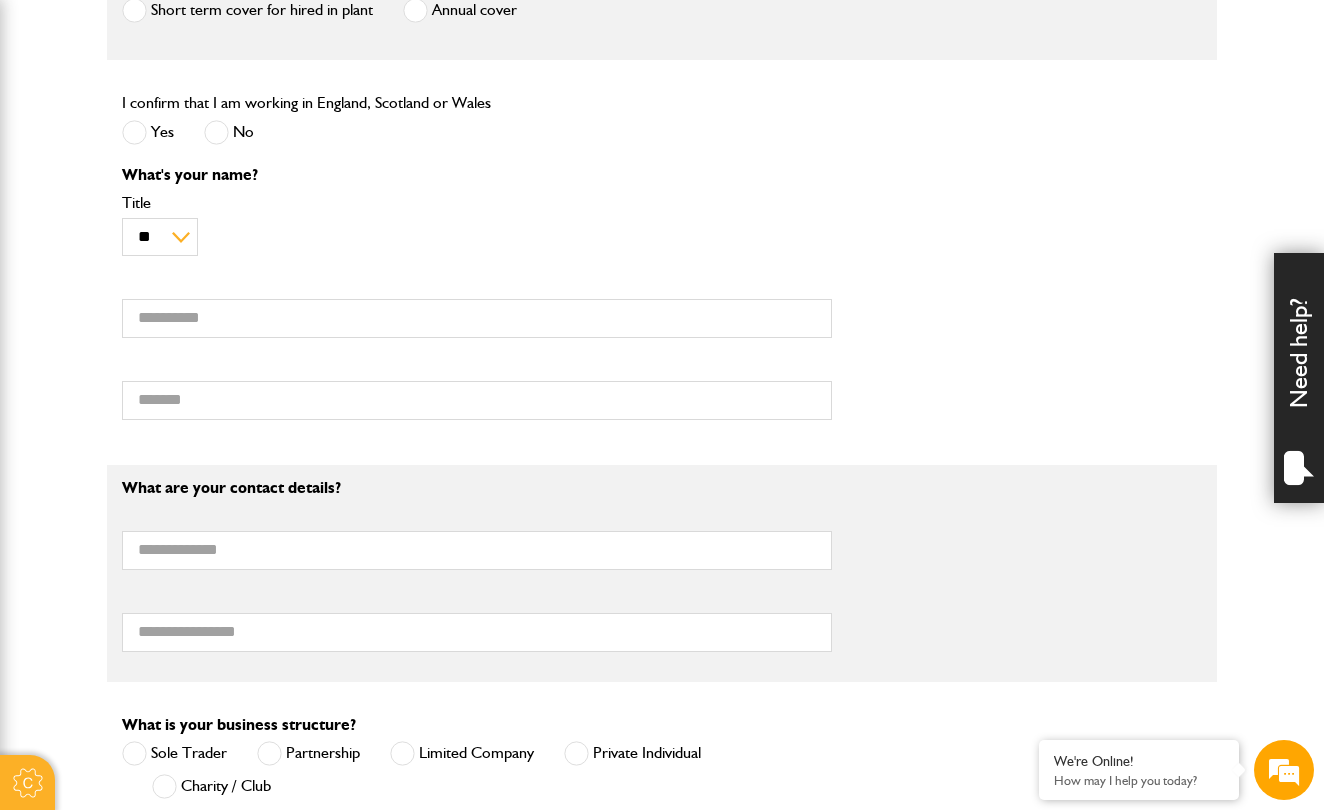 scroll, scrollTop: 754, scrollLeft: 0, axis: vertical 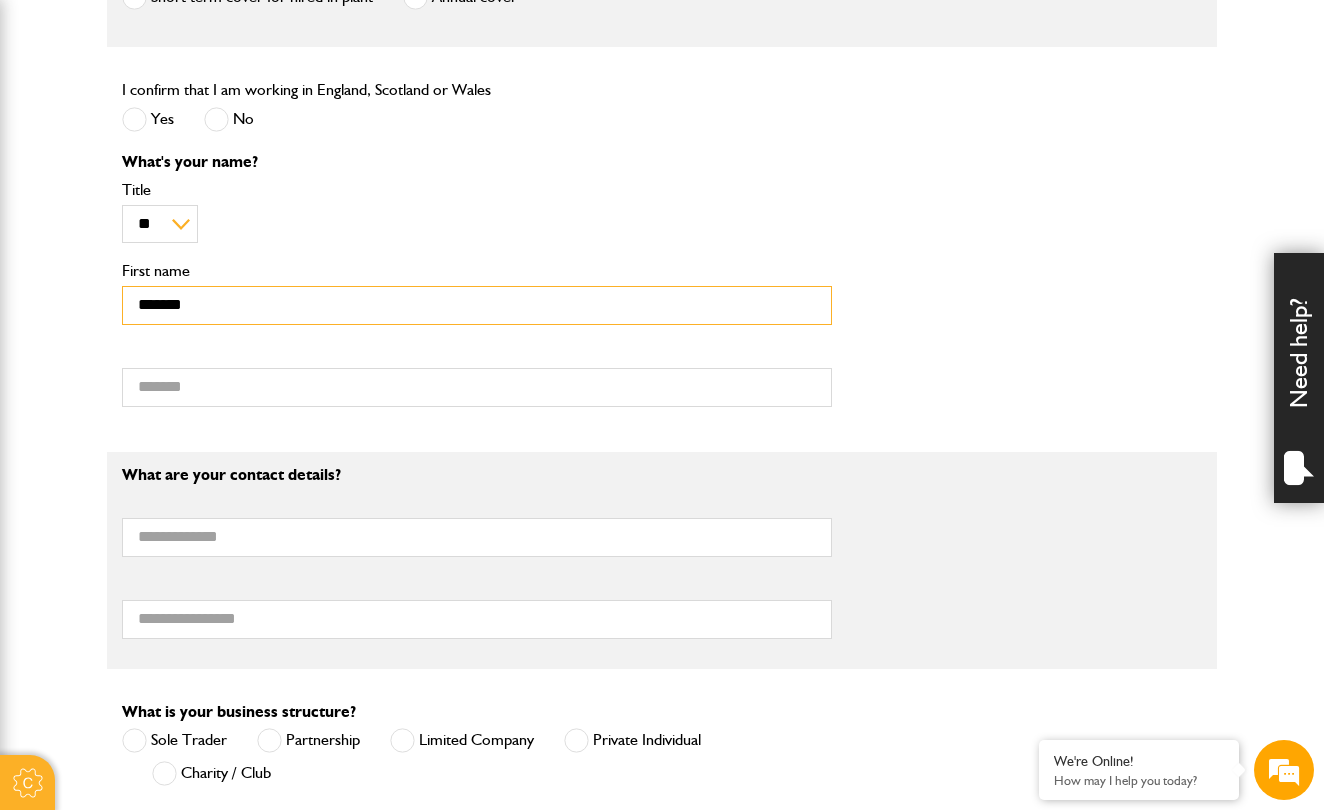 type on "******" 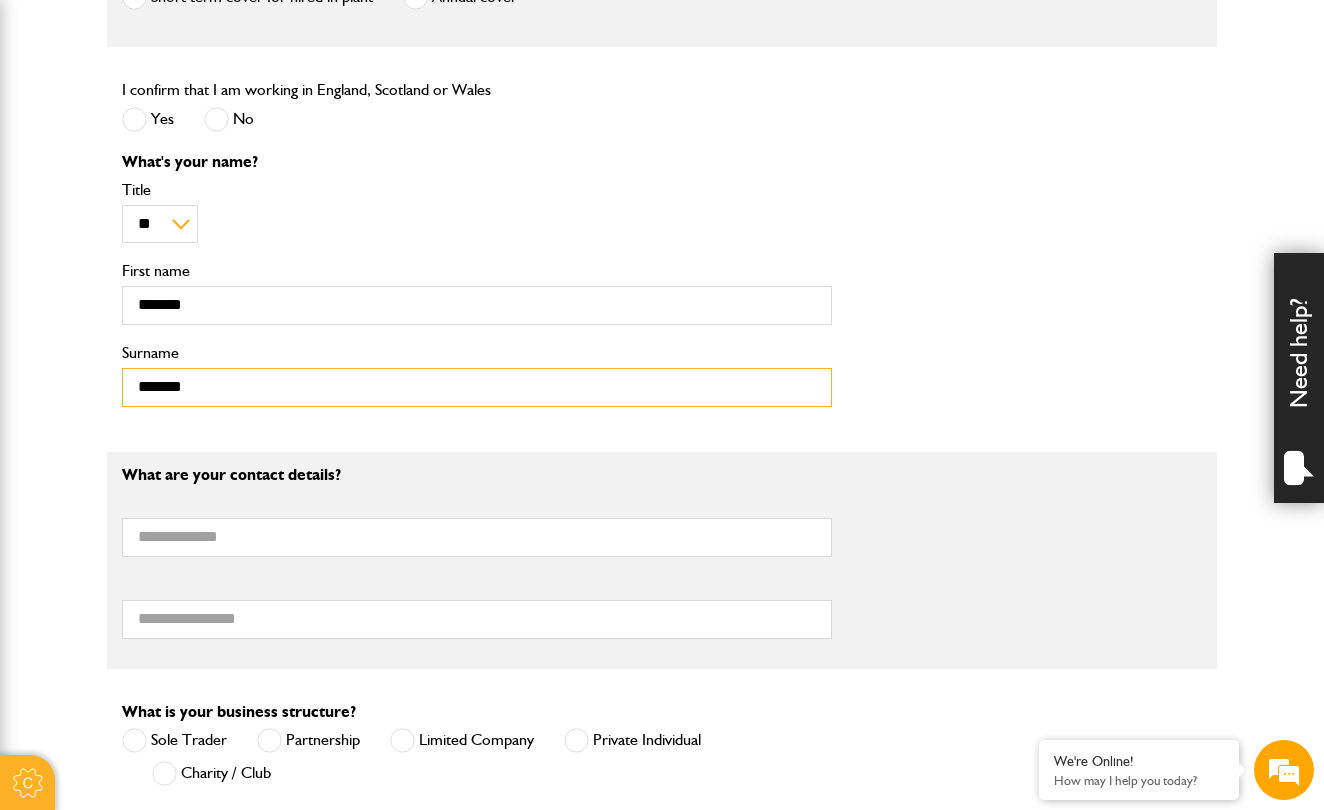 type on "*******" 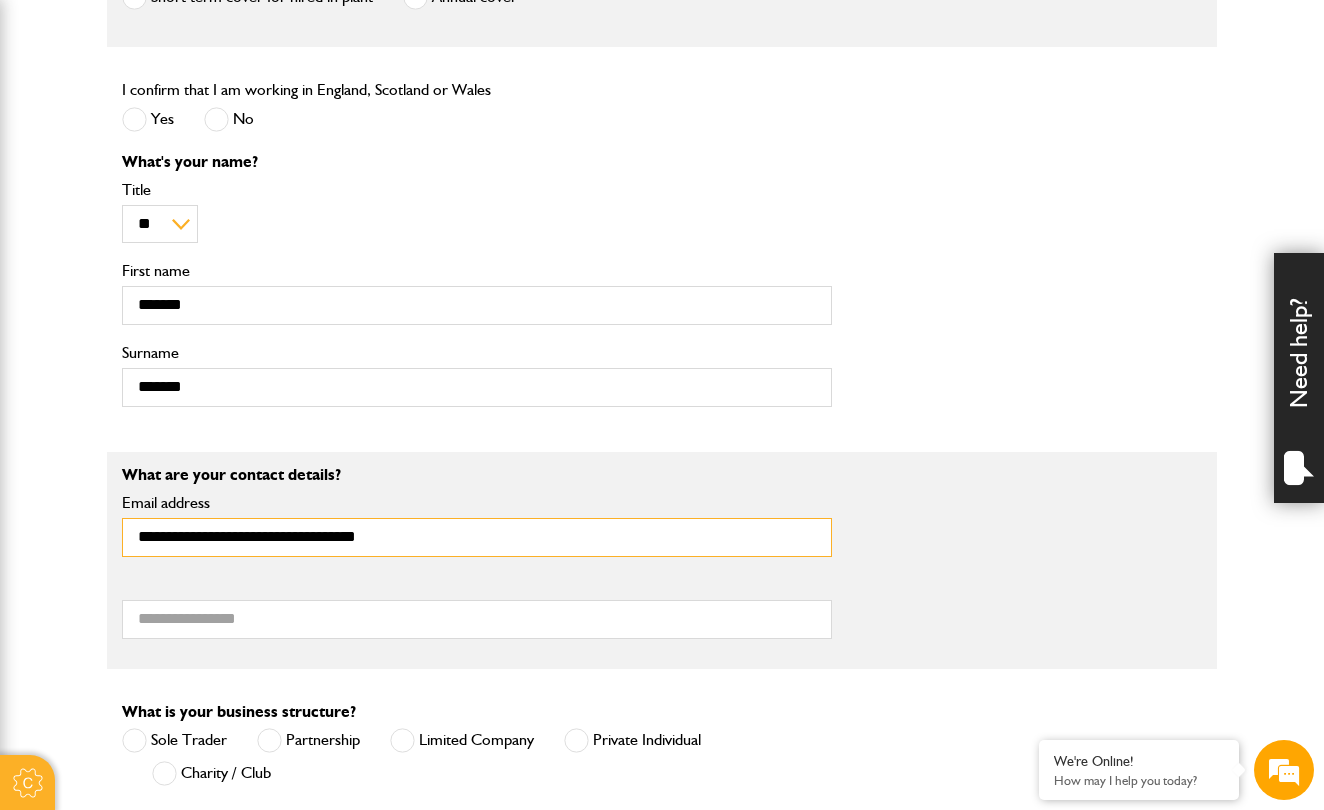 type on "**********" 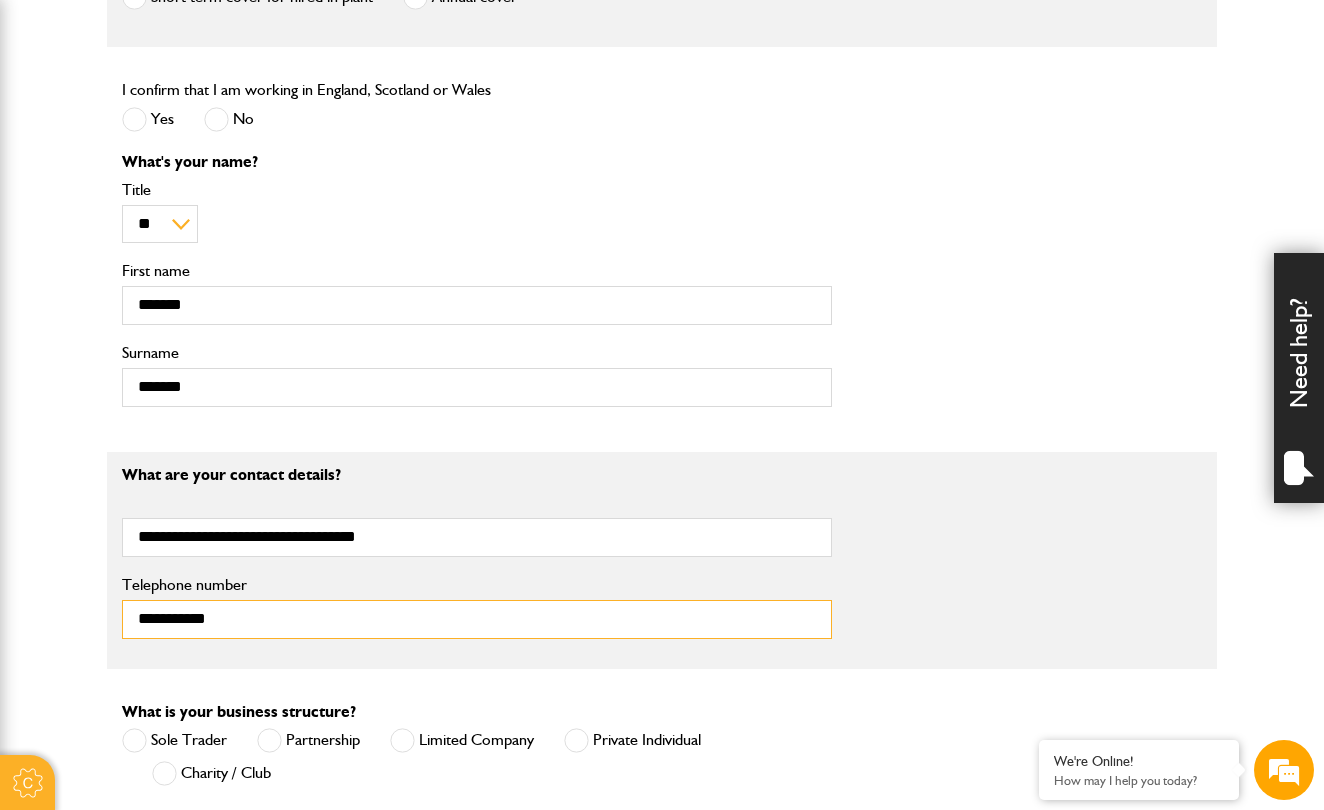 type on "**********" 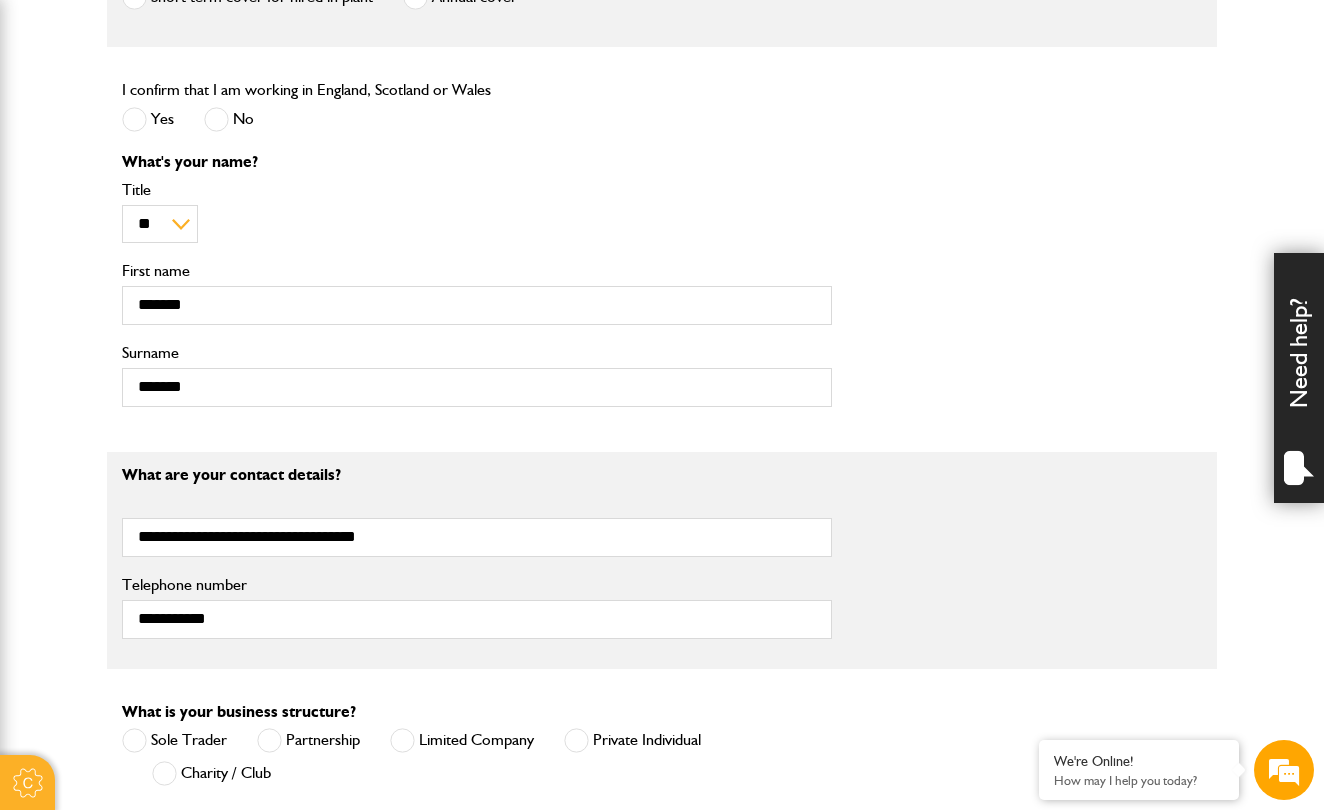 click on "Cookie Options You can control which cookies we use with the form below. Please see our  cookie policy  for more information. Allow all Essential These cookies are needed for essential functions. They can't be switched off and they don't store any of your information. Analytics These cookies gather anonymous usage information and they don't store any of your information. Switching off these cookies will mean we can't gather information to improve your experience of using our site. Functional These cookies enable basic functionality. Switching off these cookies will mean that areas of our website can't work properly. Advertising These cookies help us to learn what you're interested in so we can show you relevant adverts. Switching off these cookies will mean we can't show you any personalised adverts. Personalisation These cookies help us to learn what you're interested in so we can show you relevant content while you use our site. Save preferences
Broker Login" at bounding box center (662, 590) 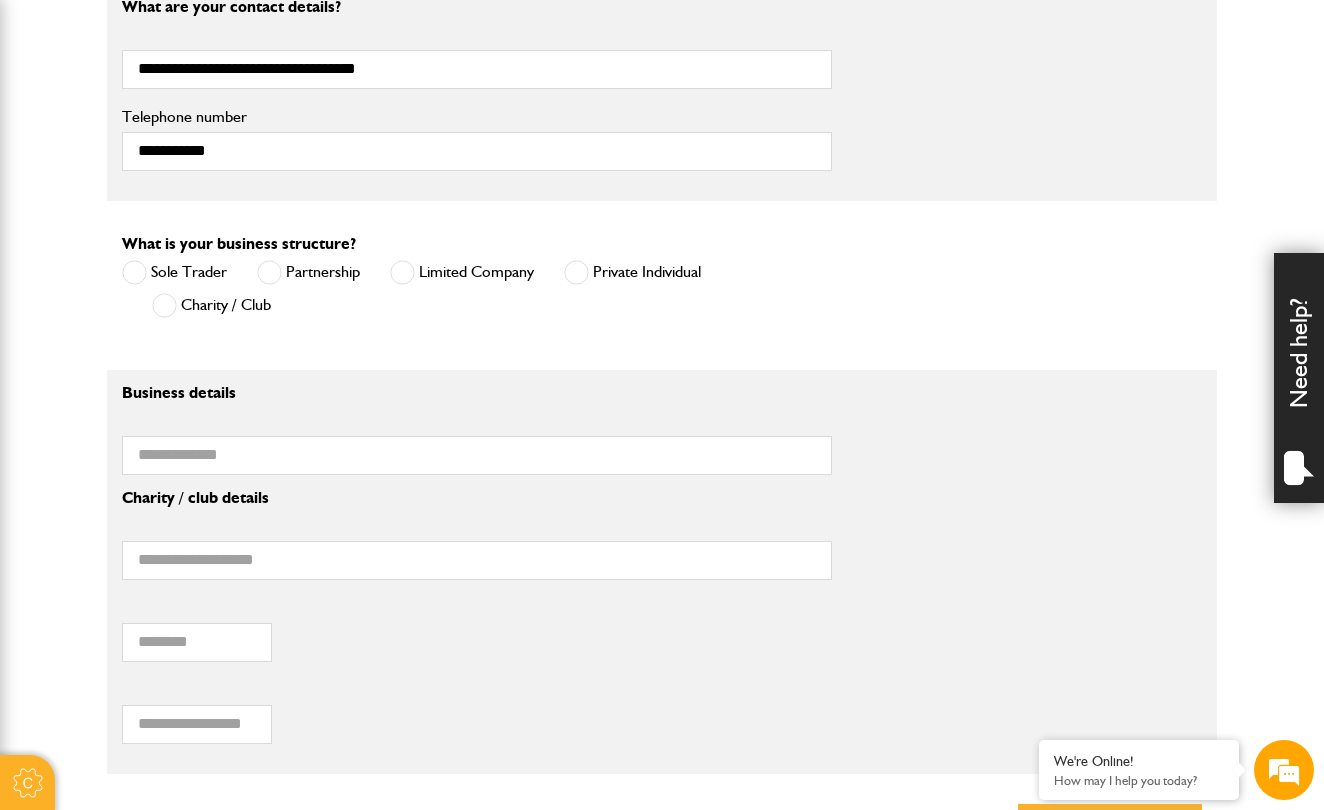 scroll, scrollTop: 1223, scrollLeft: 0, axis: vertical 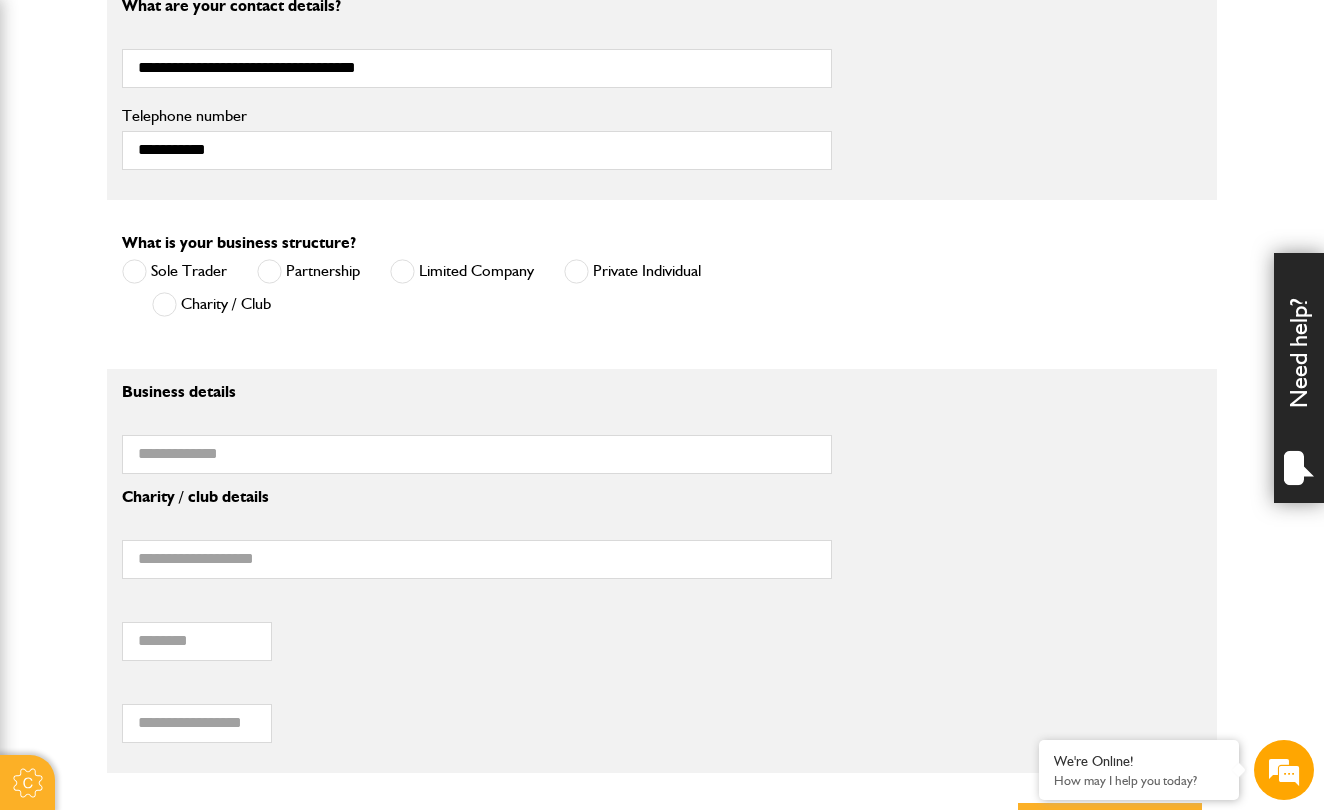 click at bounding box center (402, 271) 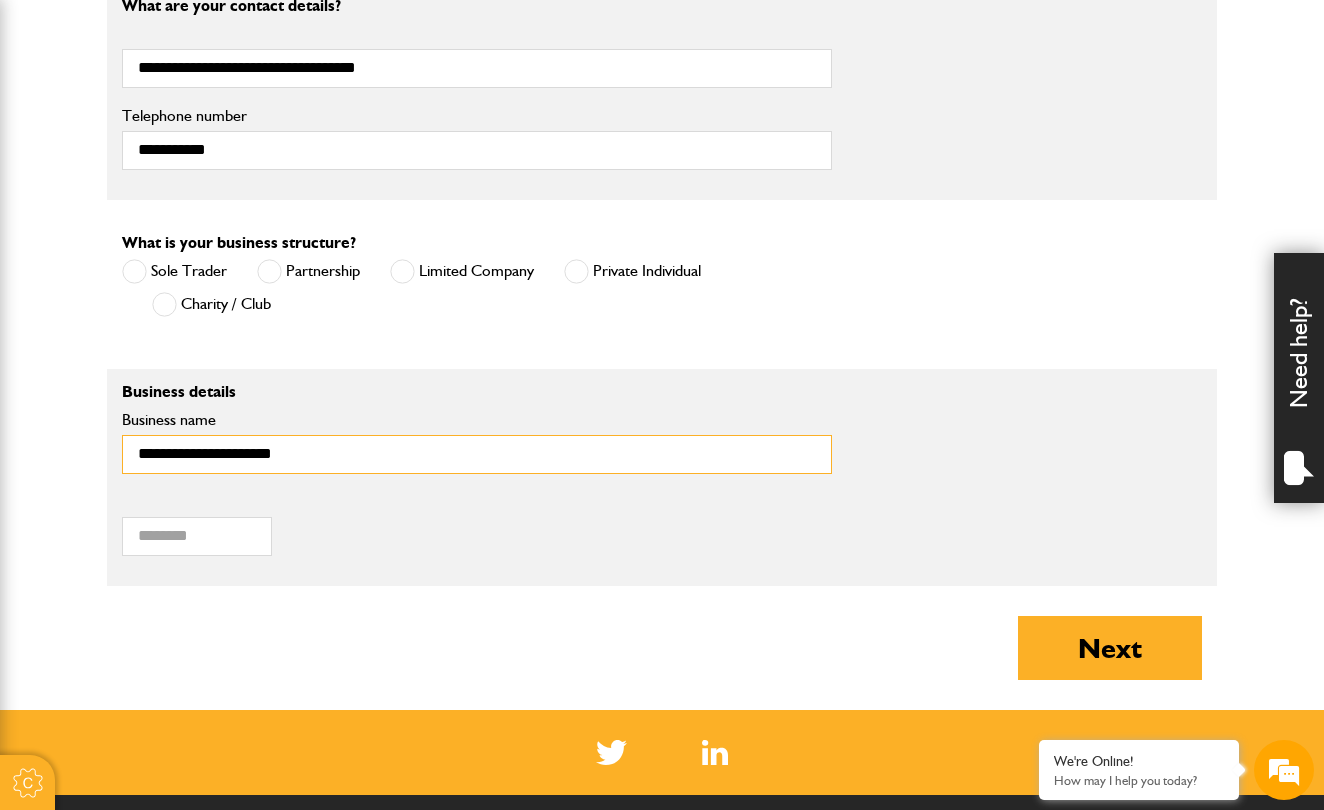 type on "**********" 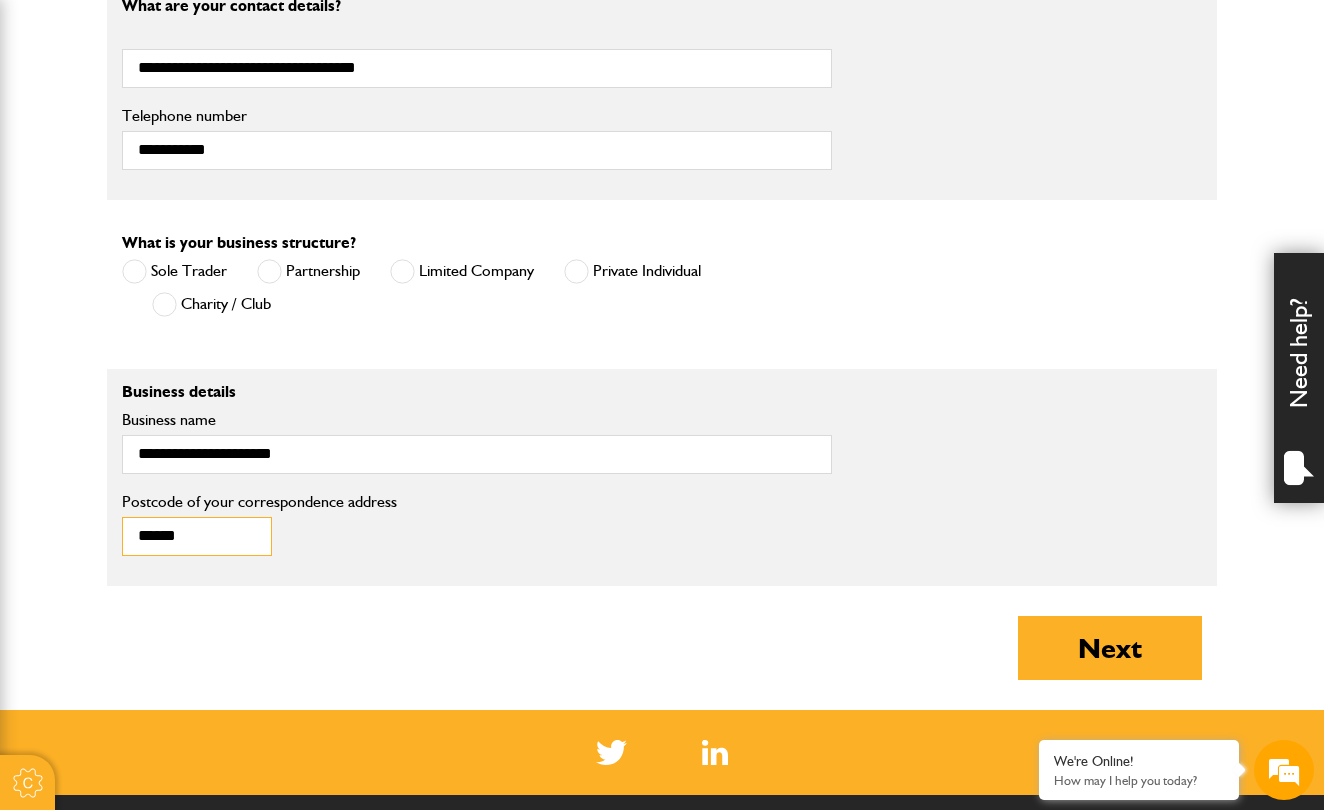 click on "******" at bounding box center [197, 536] 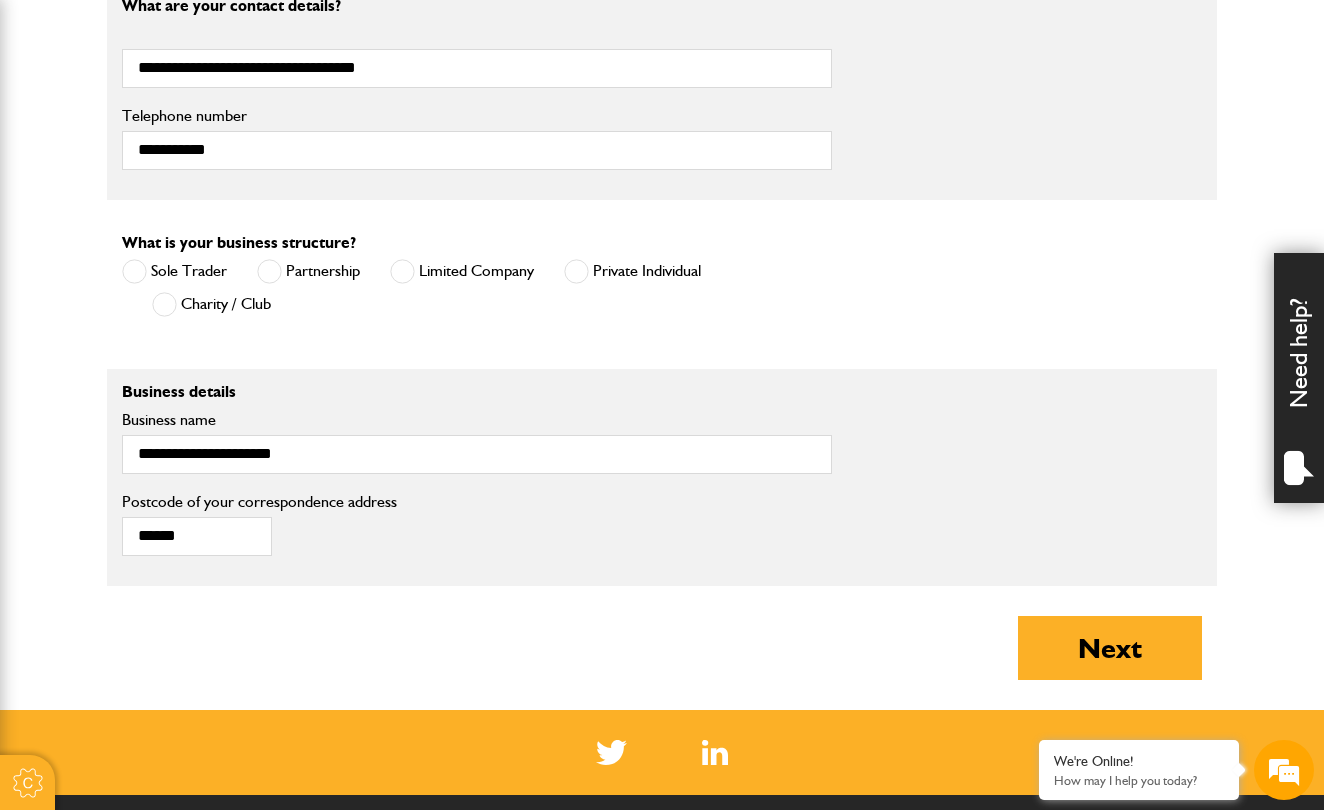 click on "About you
What type of insurance cover do you need?
Cover for my liability
Cover for plant and equipment
If you need cover for both liability and plant, please complete one quote first and then complete your second quote afterwards.
Please note:  we can only provide cover online for businesses undertaking groundworks and/or plant hire. If your business involves other activities, please call JCB Insurance Services on 01889 590 219
How long is your insurance for?
Short term cover for hired in plant
Annual cover
Is your equipment owned or hired?
I'm hiring it
I own it
A mixture of owned and hire equipment
I confirm that I am working in England, Scotland or Wales
Yes
No
Are you already insured with JCB Insurance?
Yes
No
Note
Please call JCB Insurance on 01889 590219, option 3.
What's your name?
**
***
****
**
Title" at bounding box center (662, 4) 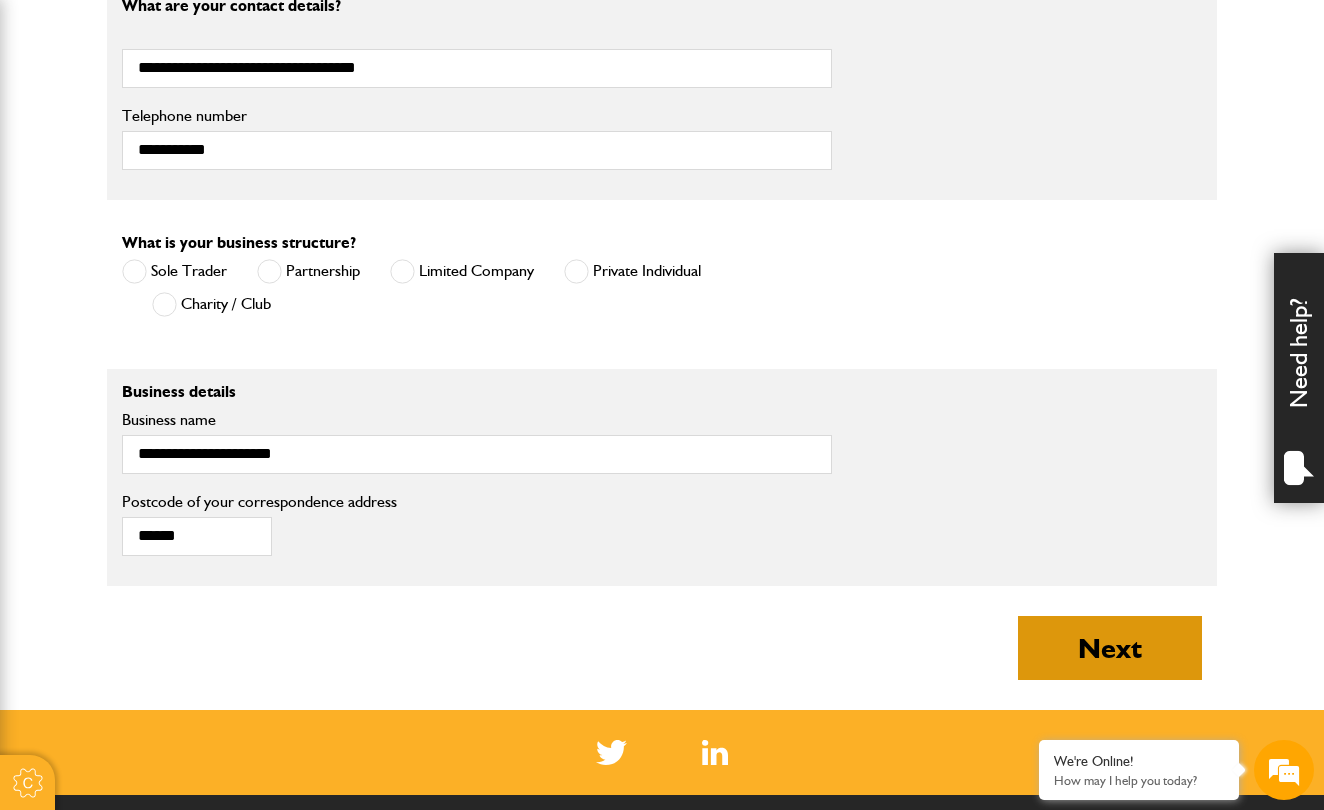 click on "Next" at bounding box center (1110, 648) 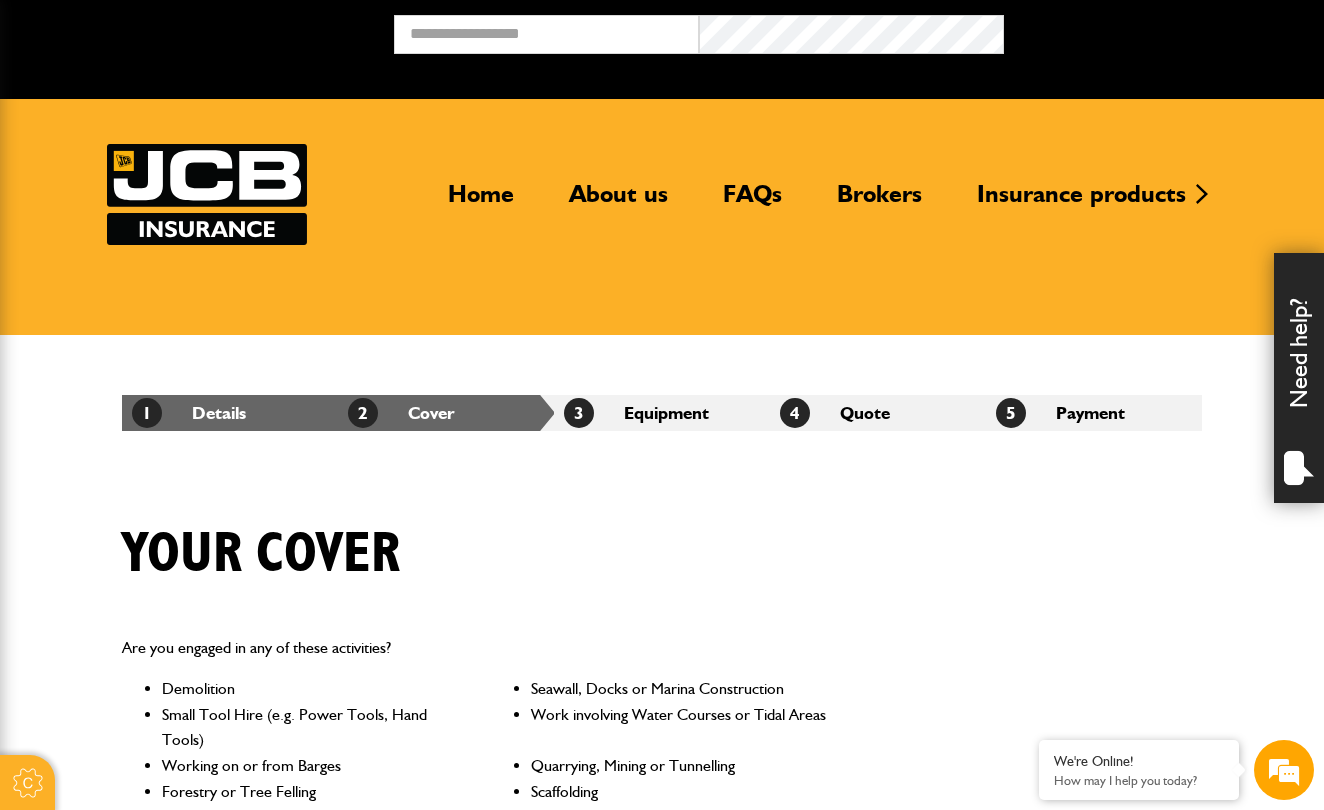 scroll, scrollTop: 0, scrollLeft: 0, axis: both 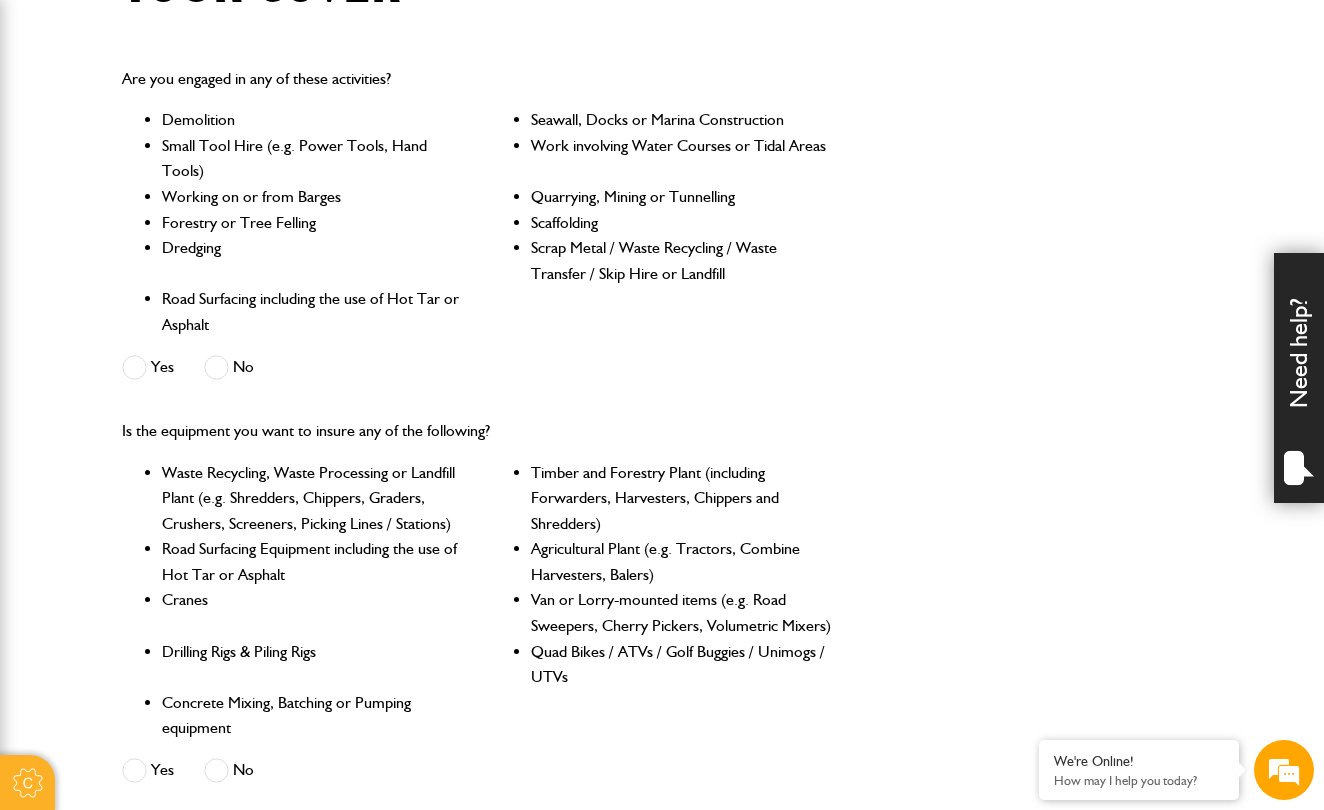 click at bounding box center [216, 367] 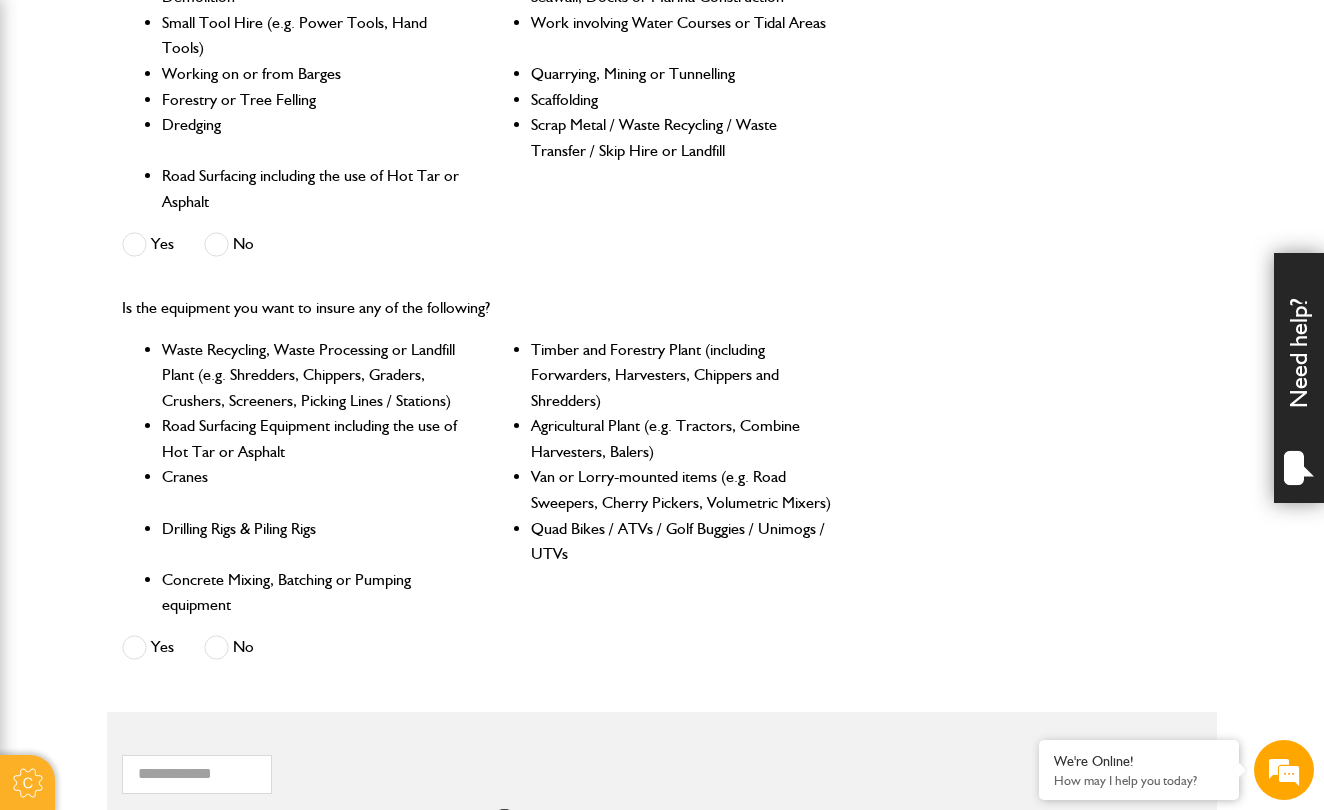 scroll, scrollTop: 710, scrollLeft: 0, axis: vertical 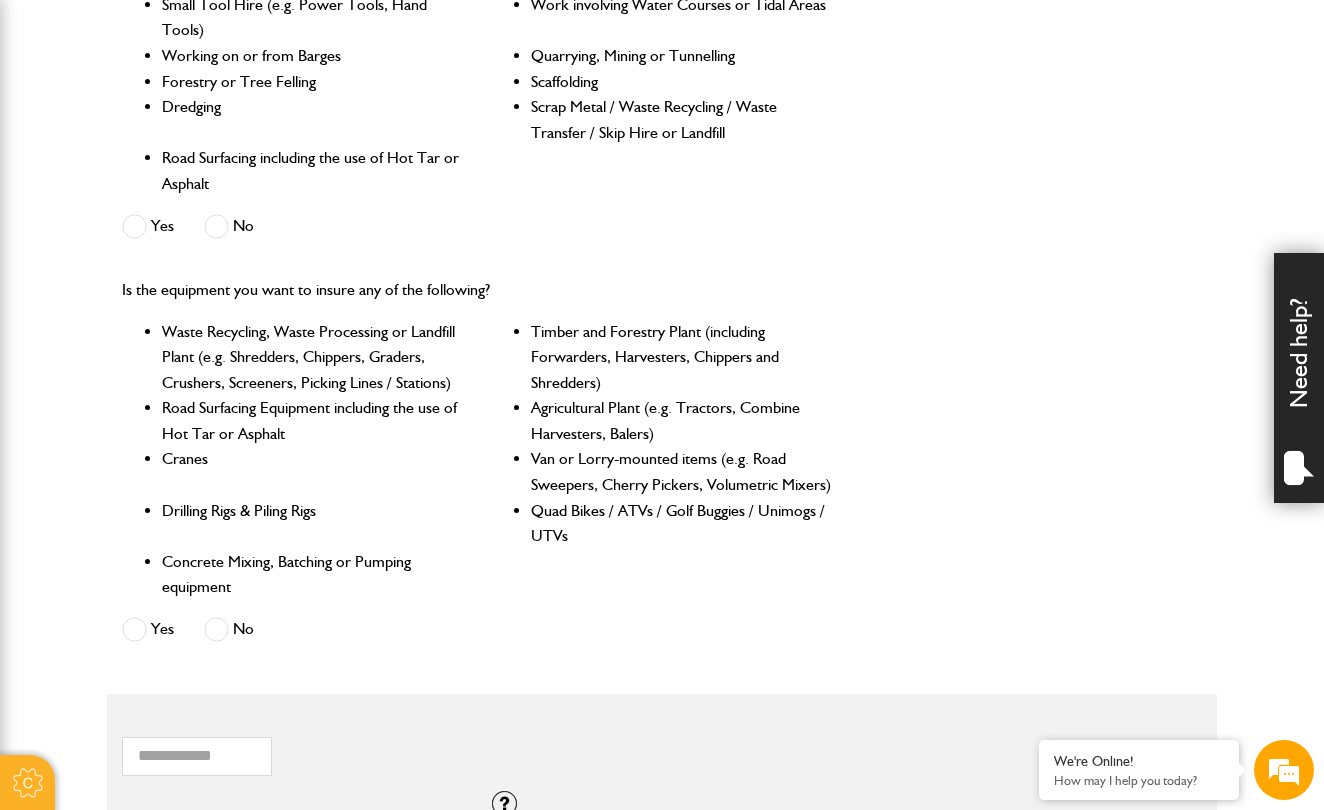 click at bounding box center (216, 629) 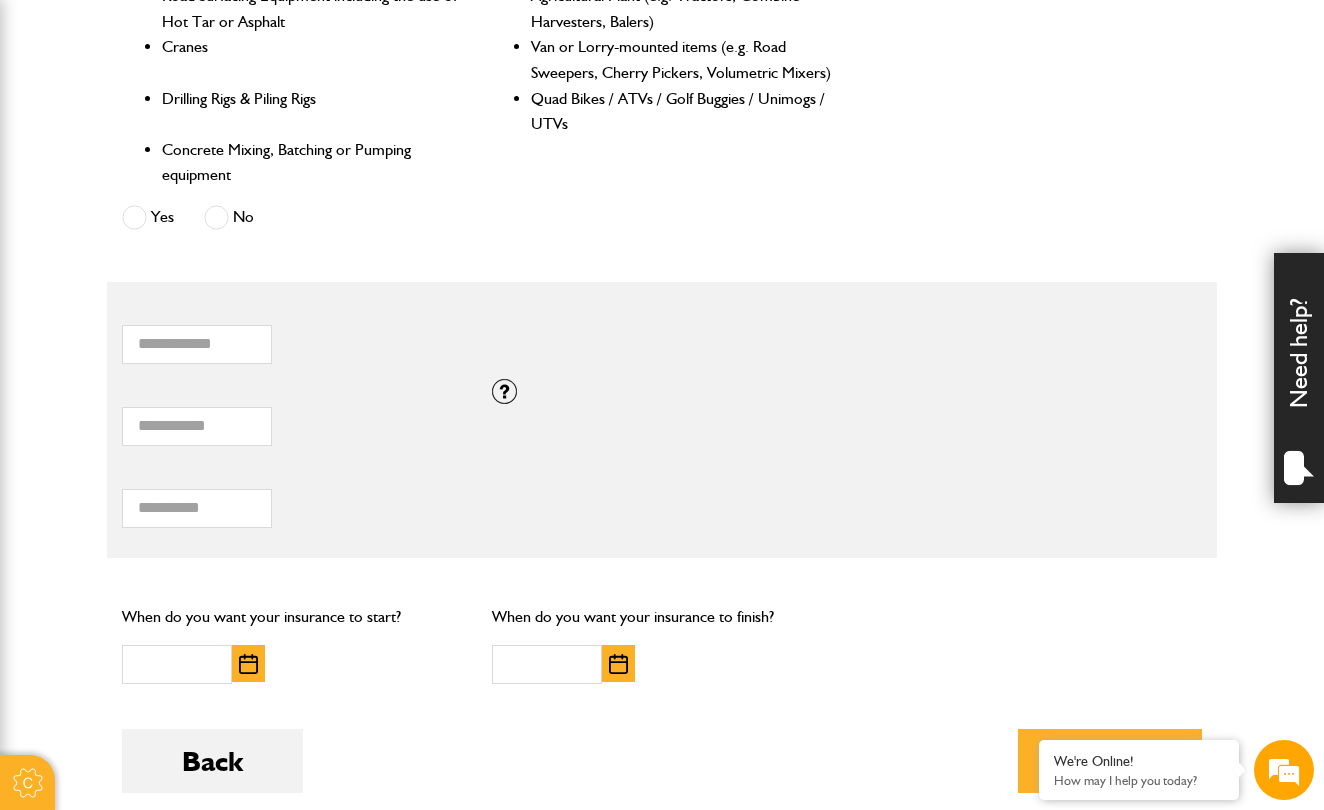 scroll, scrollTop: 1127, scrollLeft: 0, axis: vertical 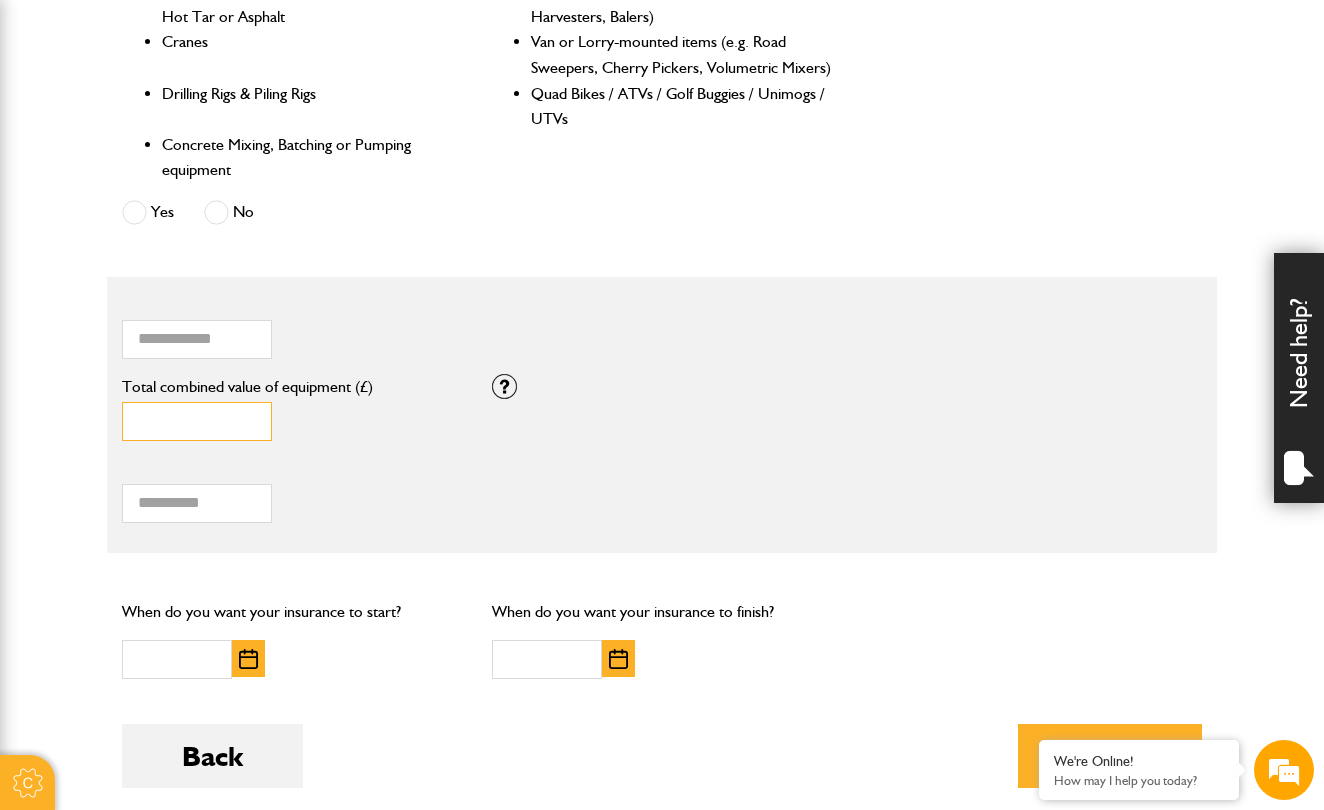 click on "*" at bounding box center (197, 421) 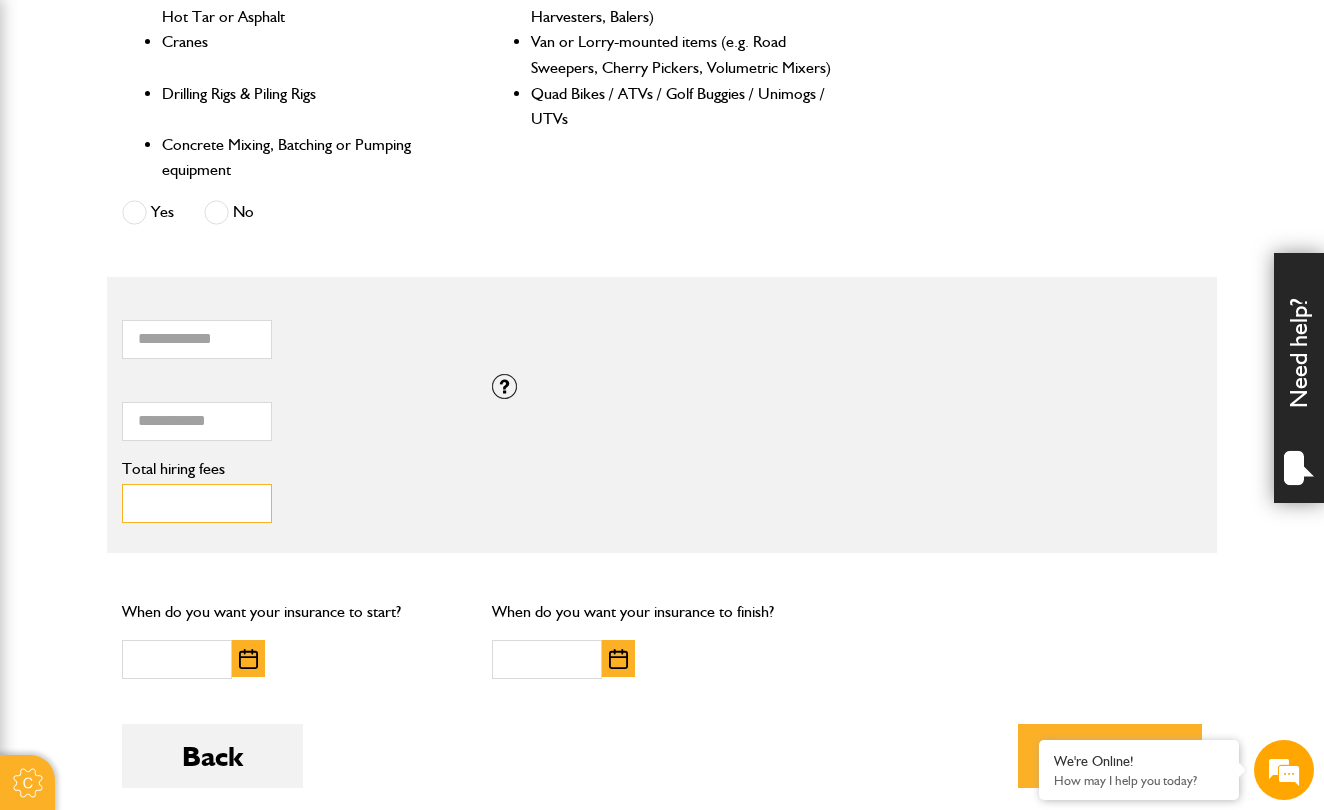 click on "Total hiring fees" at bounding box center [197, 503] 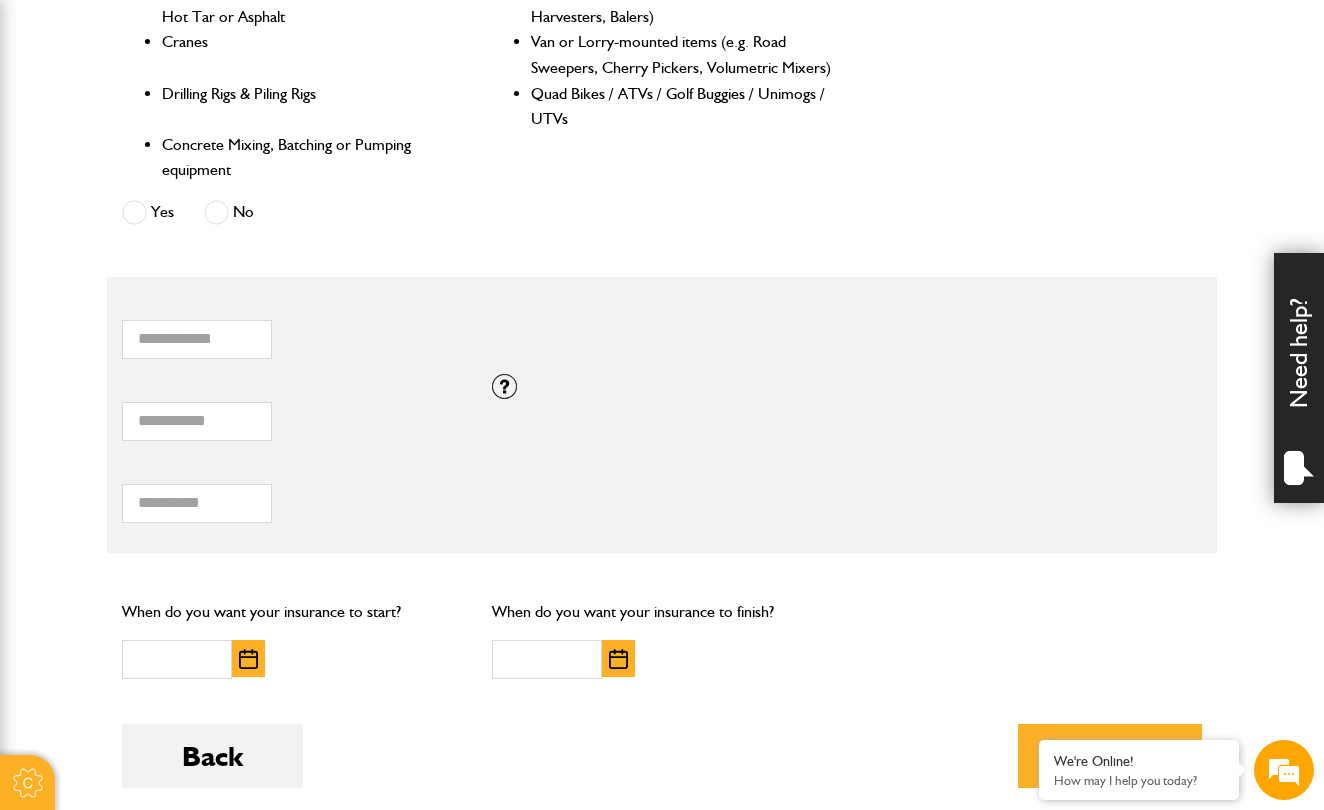 click at bounding box center [248, 659] 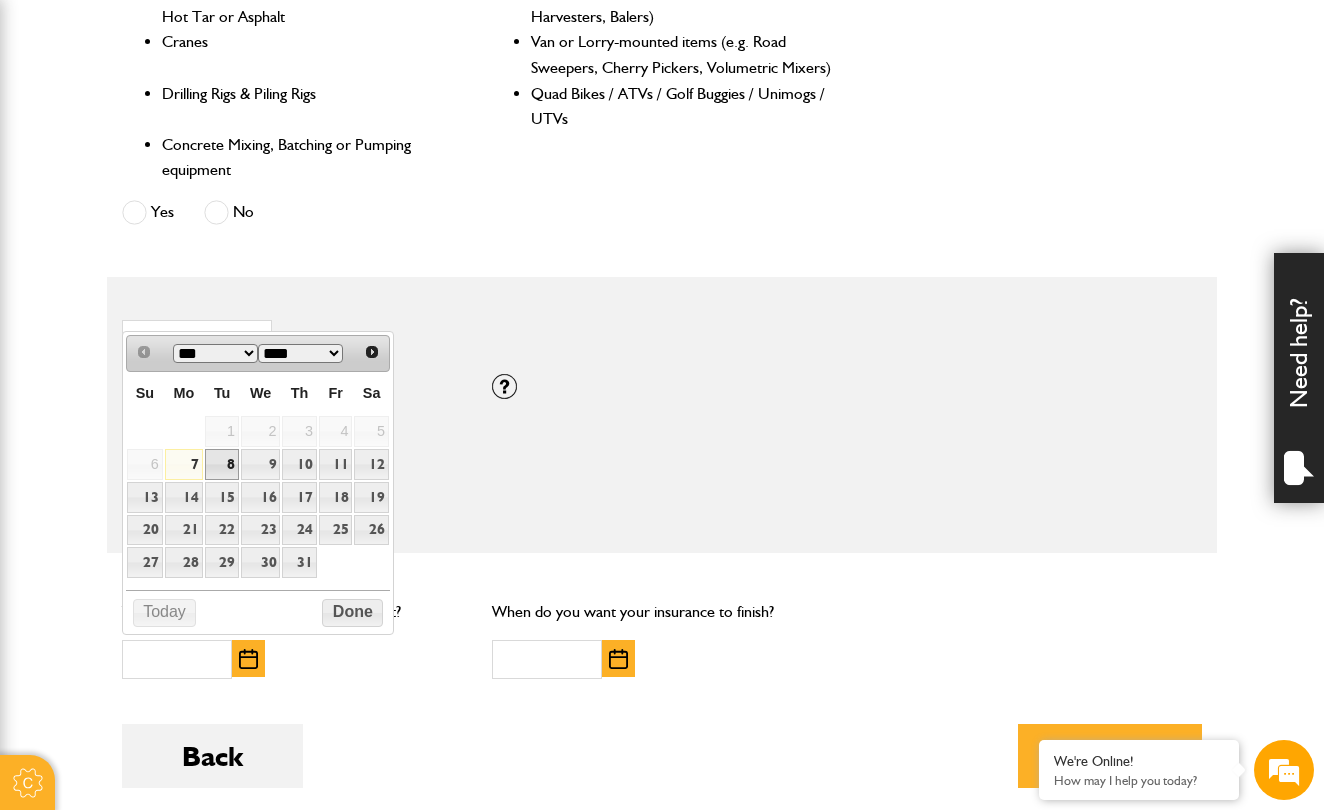 click on "8" at bounding box center (222, 464) 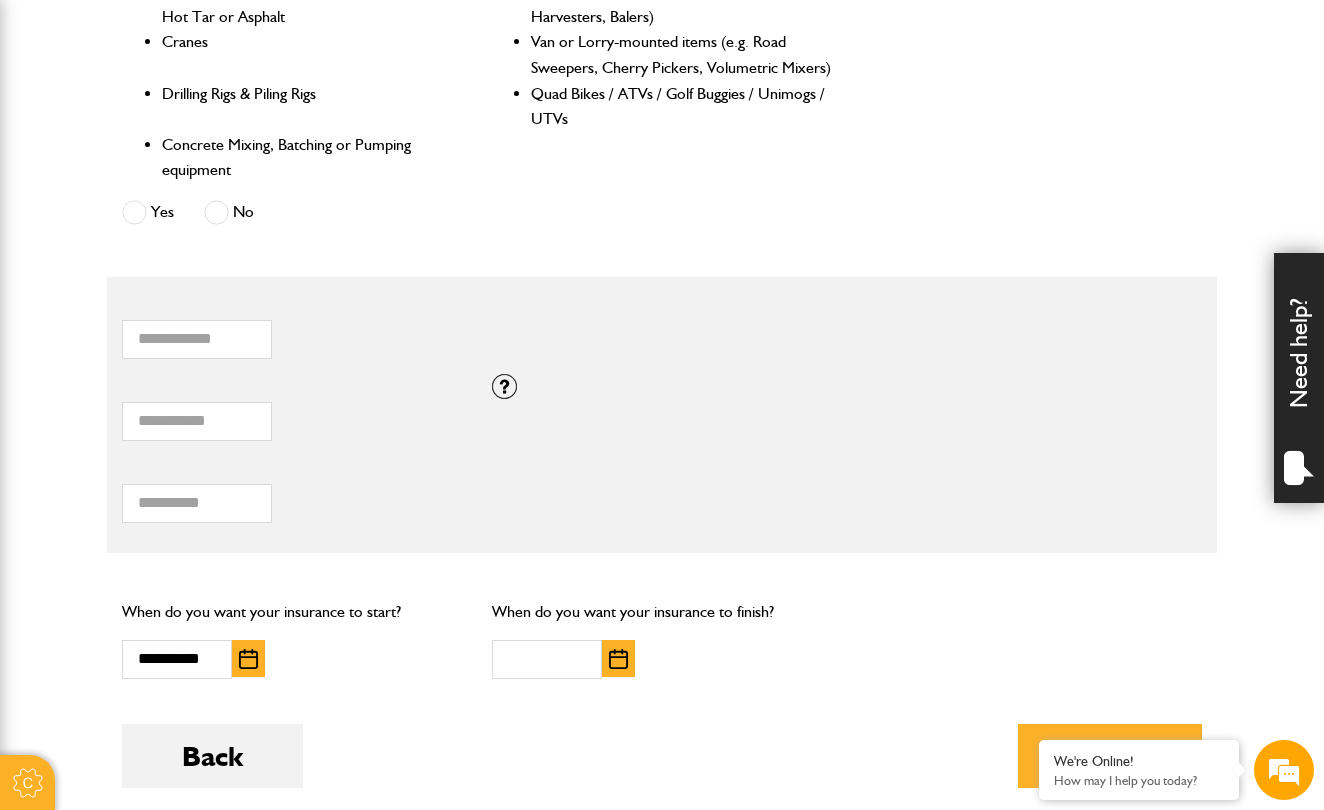 click at bounding box center (618, 659) 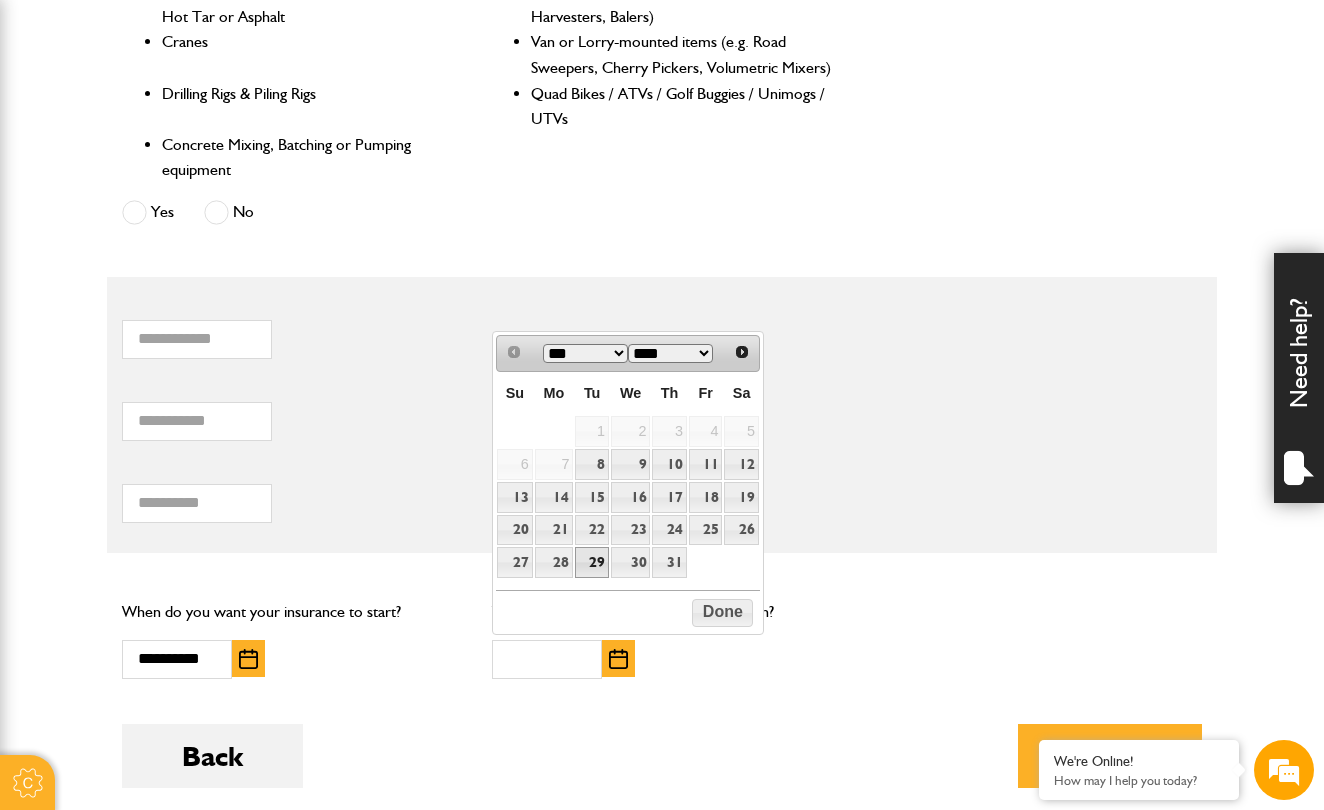 click on "29" at bounding box center [592, 562] 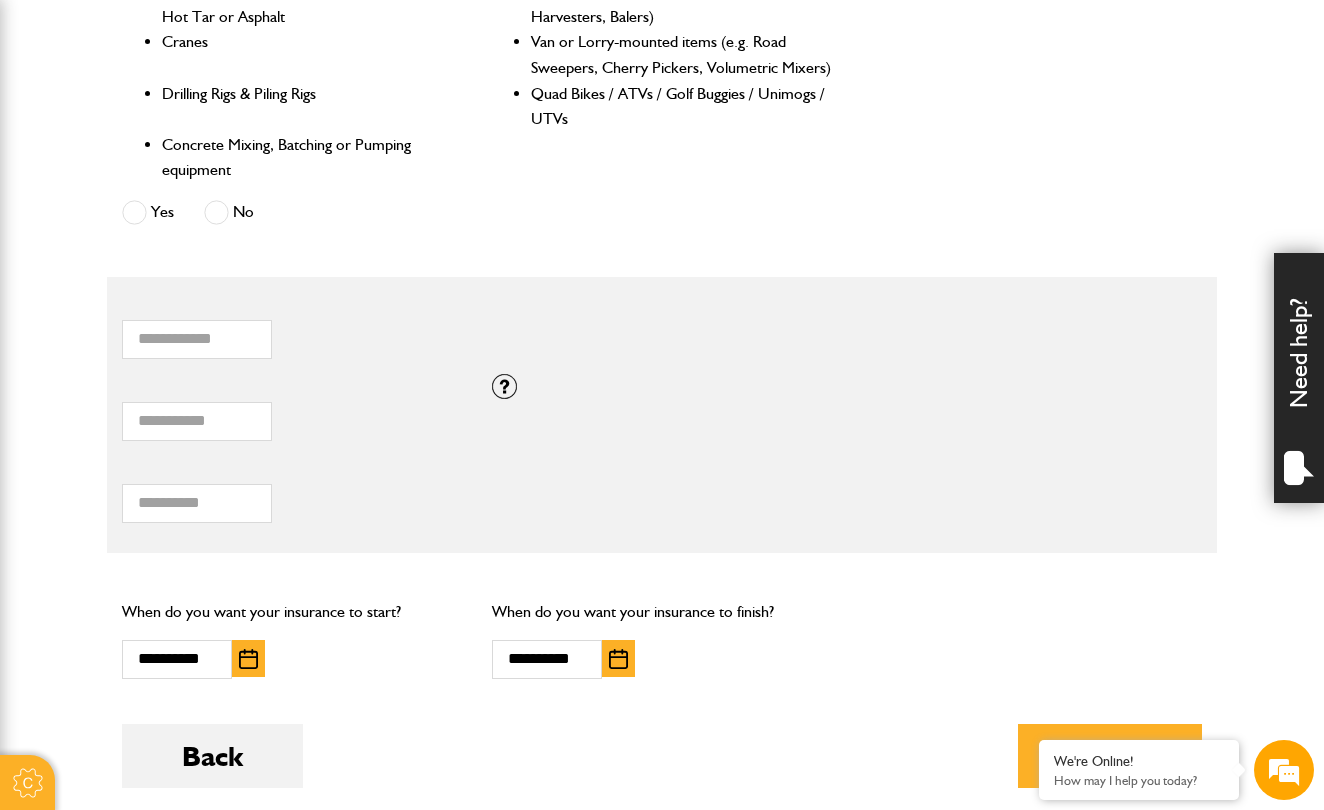 click on "Back
Next" at bounding box center [662, 771] 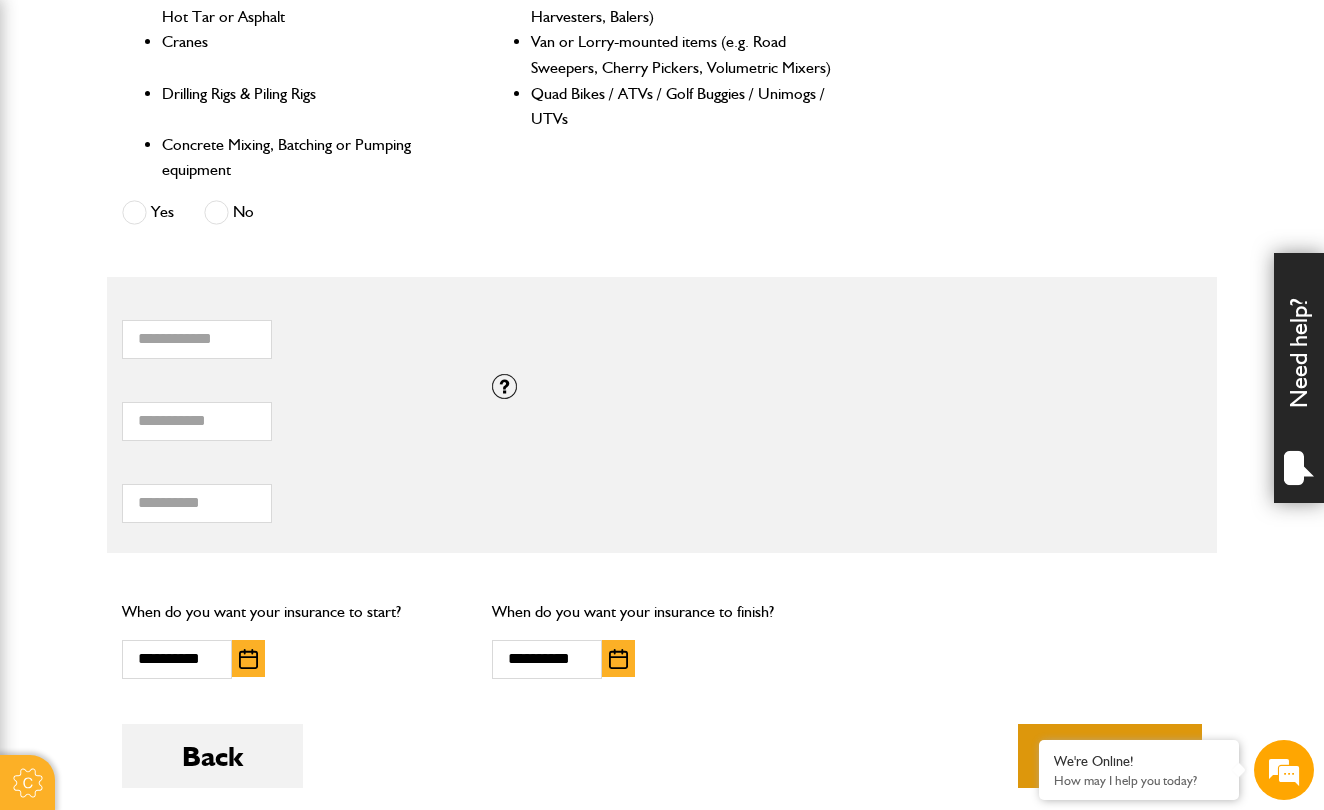 click on "Next" at bounding box center [1110, 756] 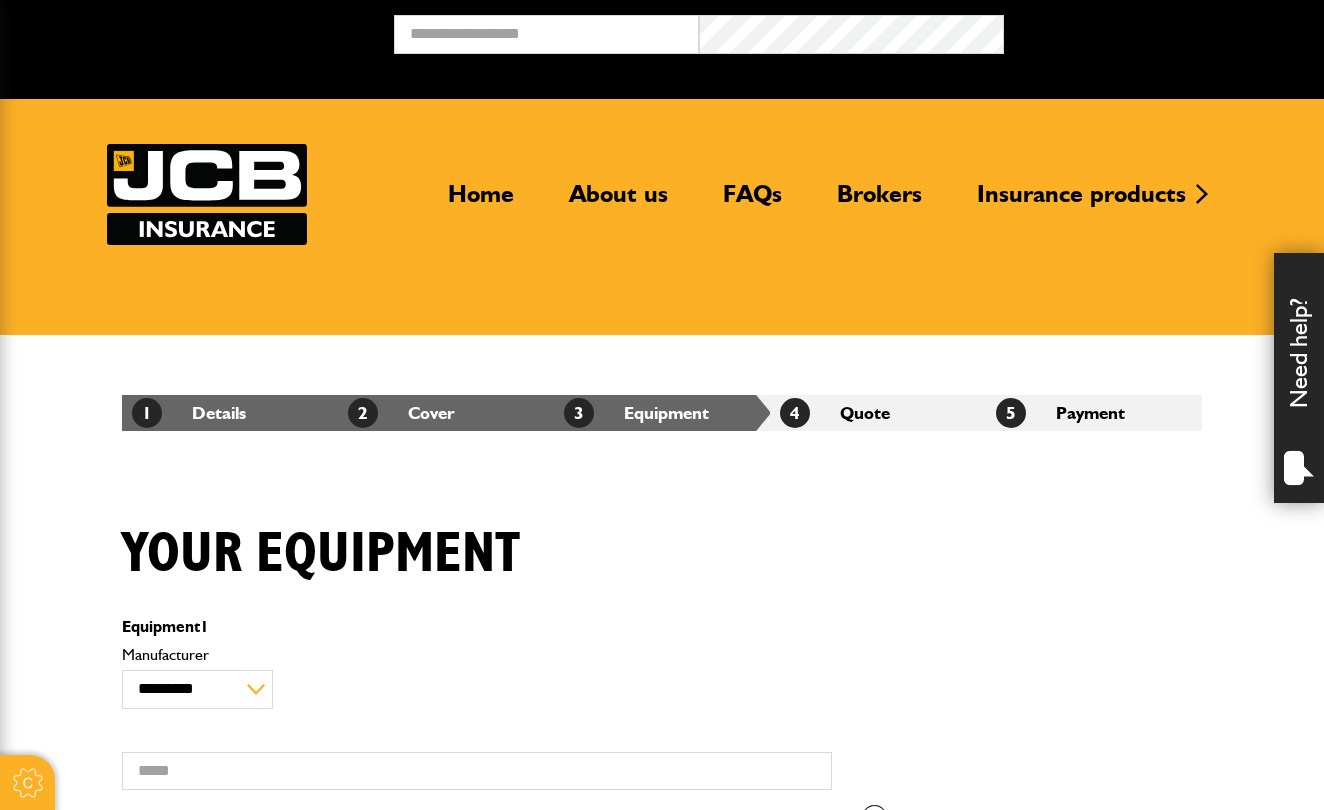 scroll, scrollTop: 0, scrollLeft: 0, axis: both 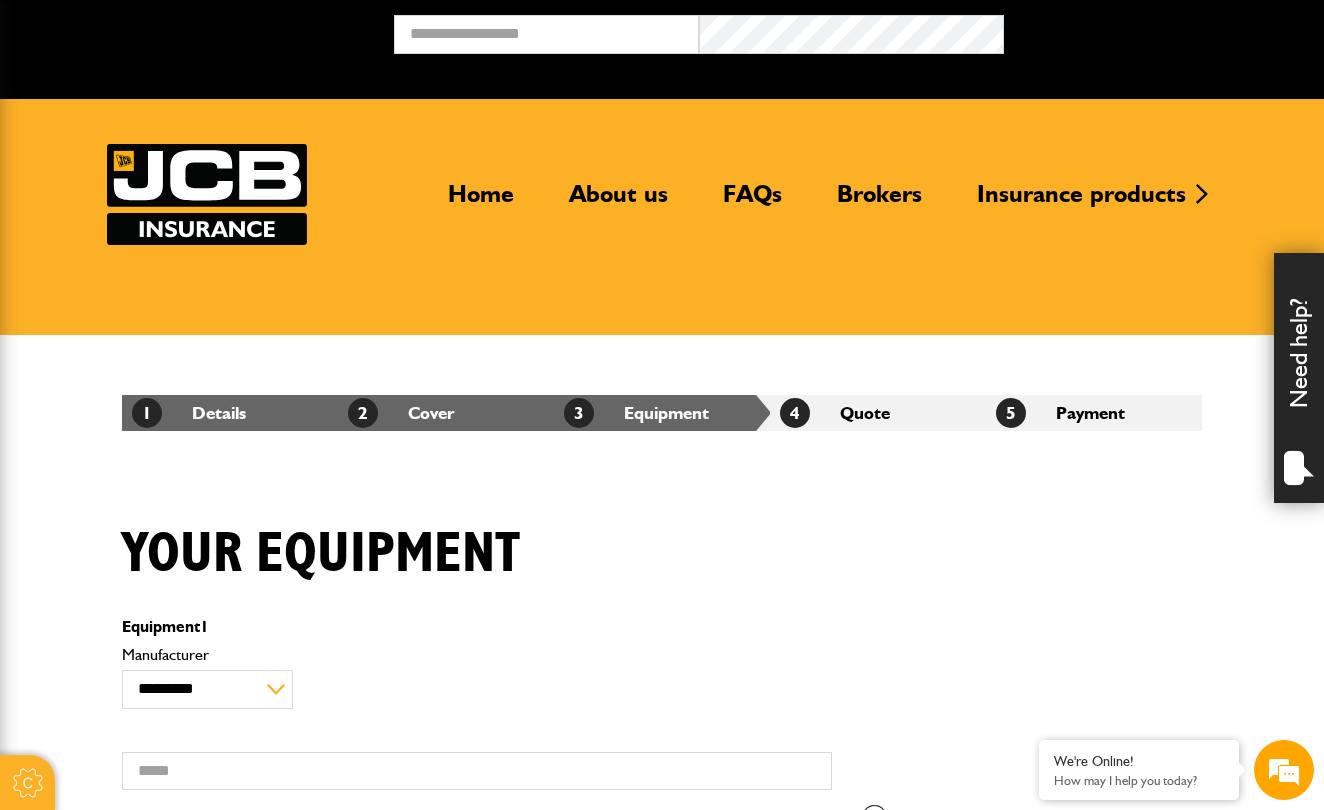 click on "Your equipment" at bounding box center (662, 569) 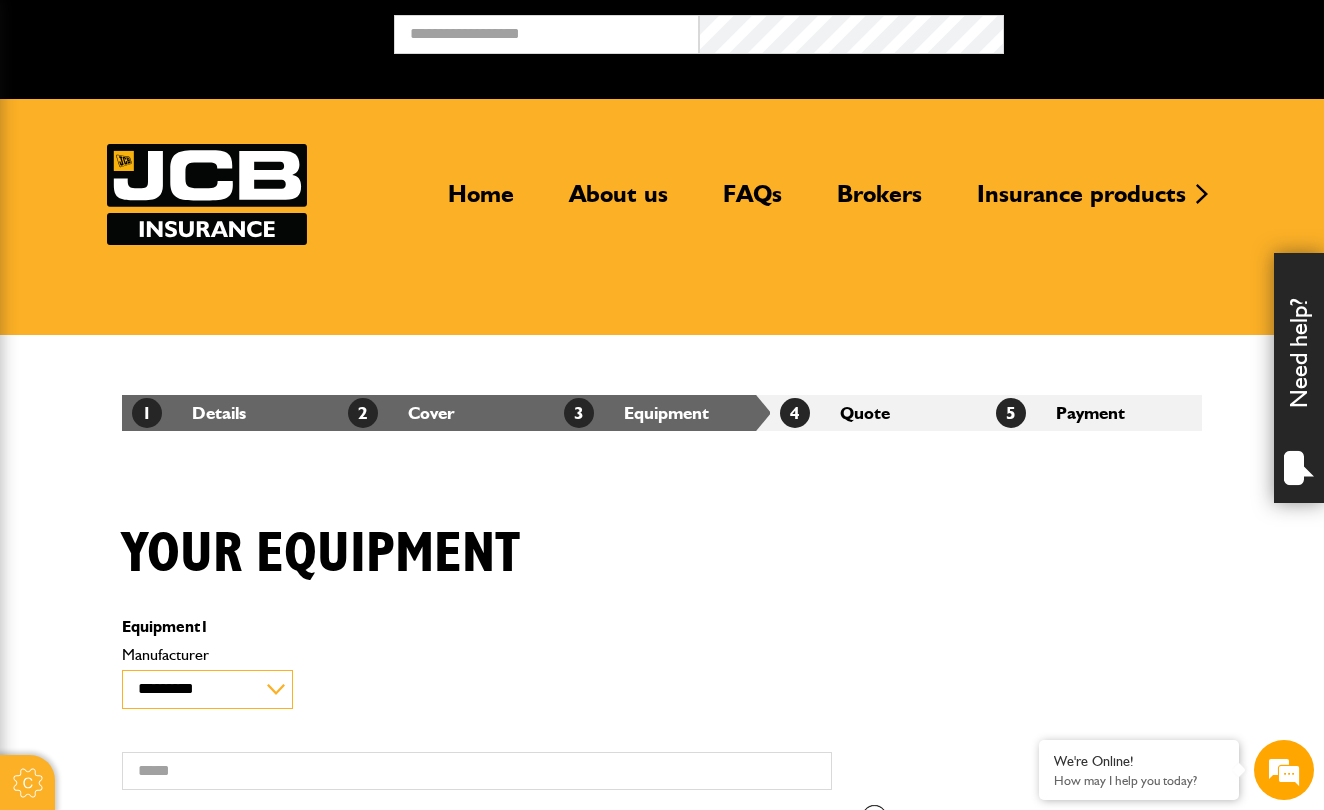 select on "**" 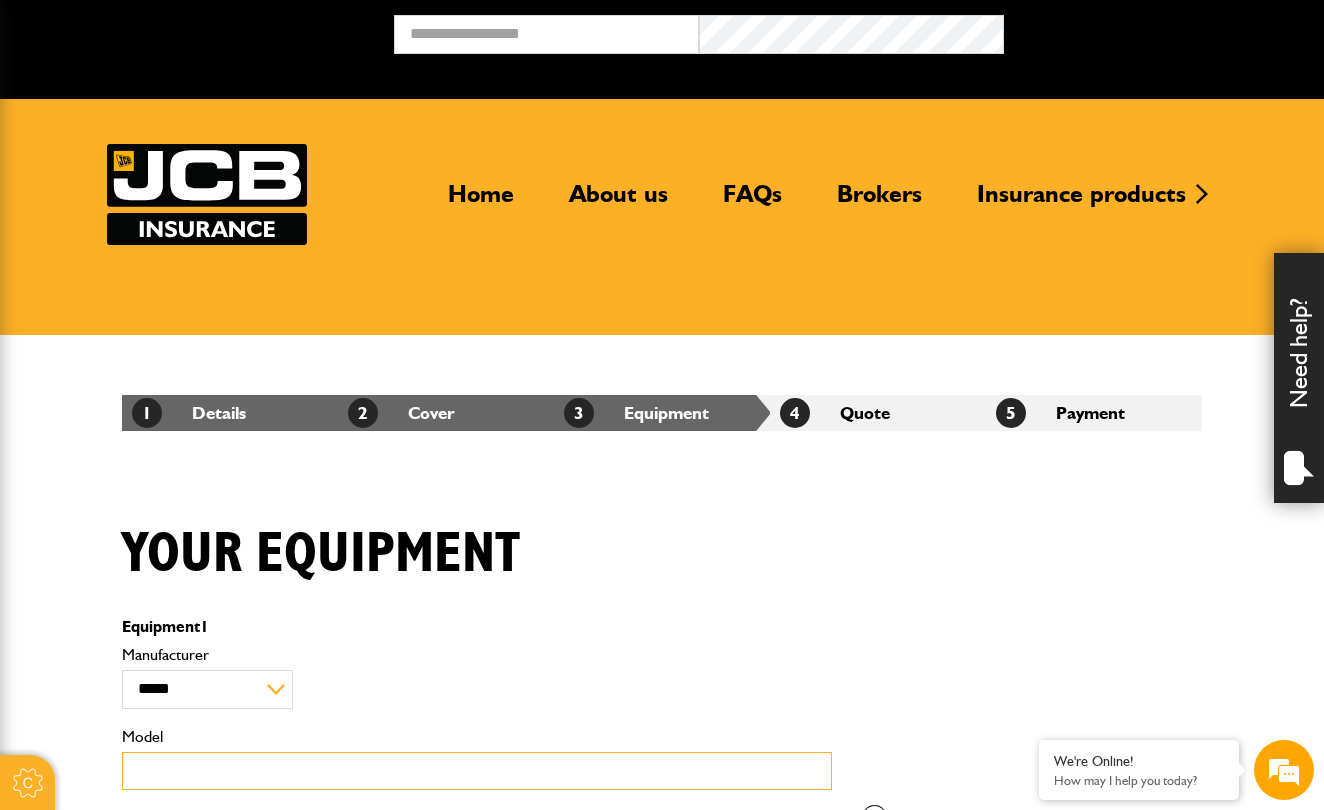 click on "Model" at bounding box center (477, 771) 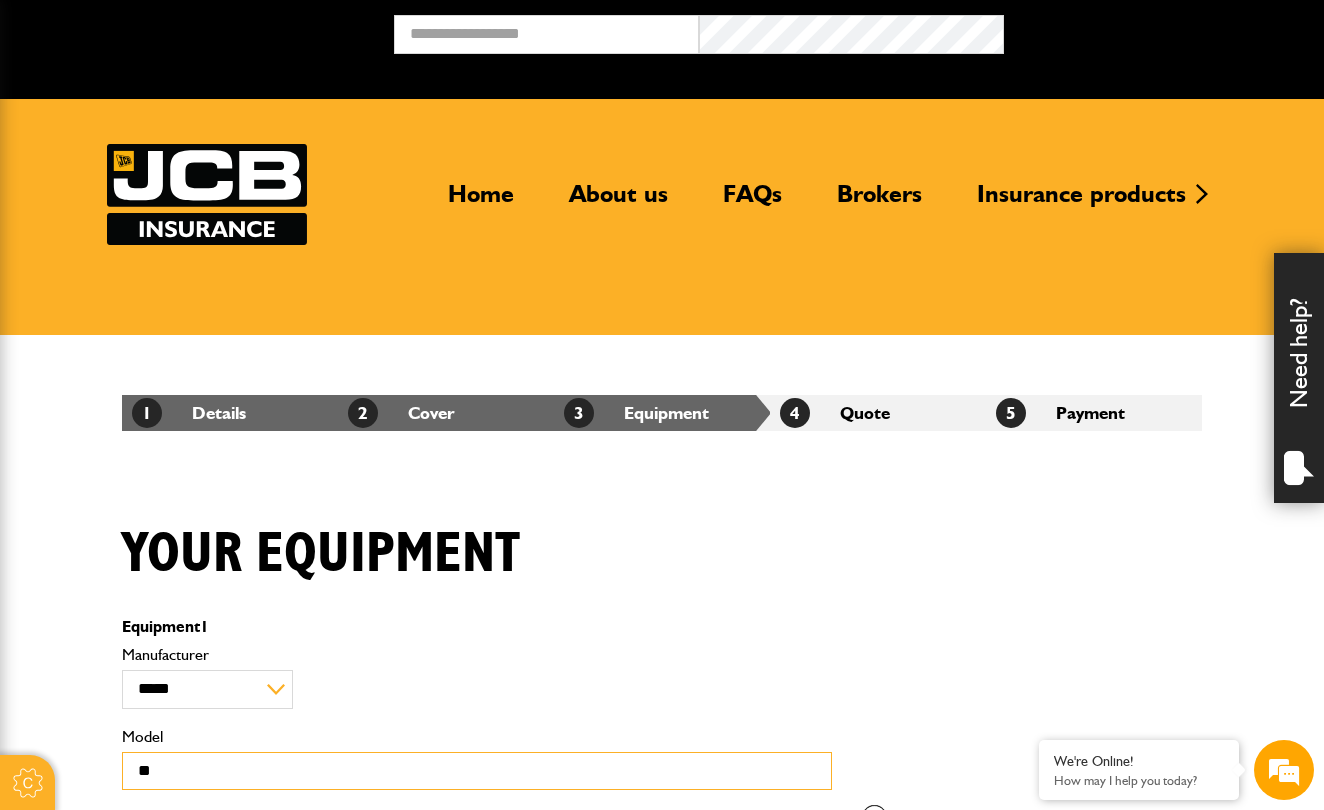 scroll, scrollTop: 0, scrollLeft: 0, axis: both 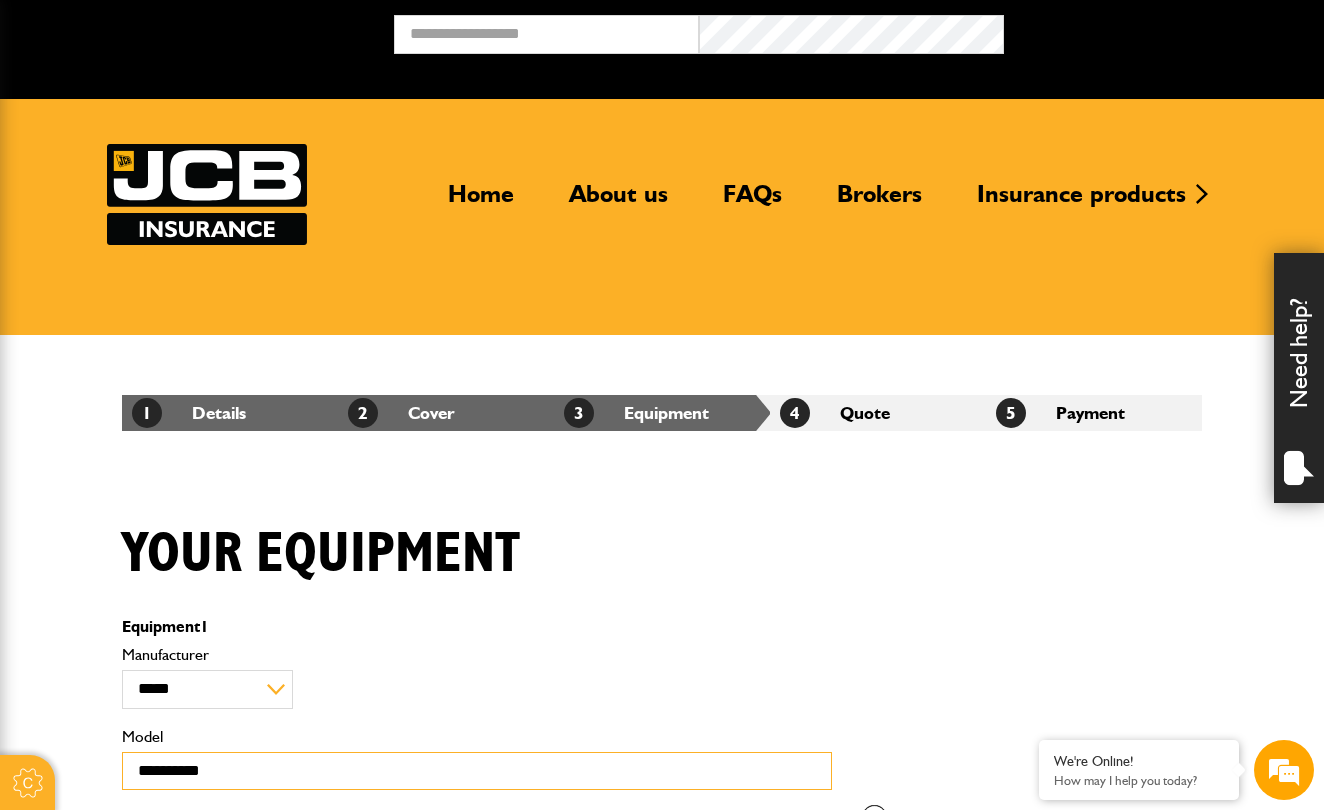 type on "**********" 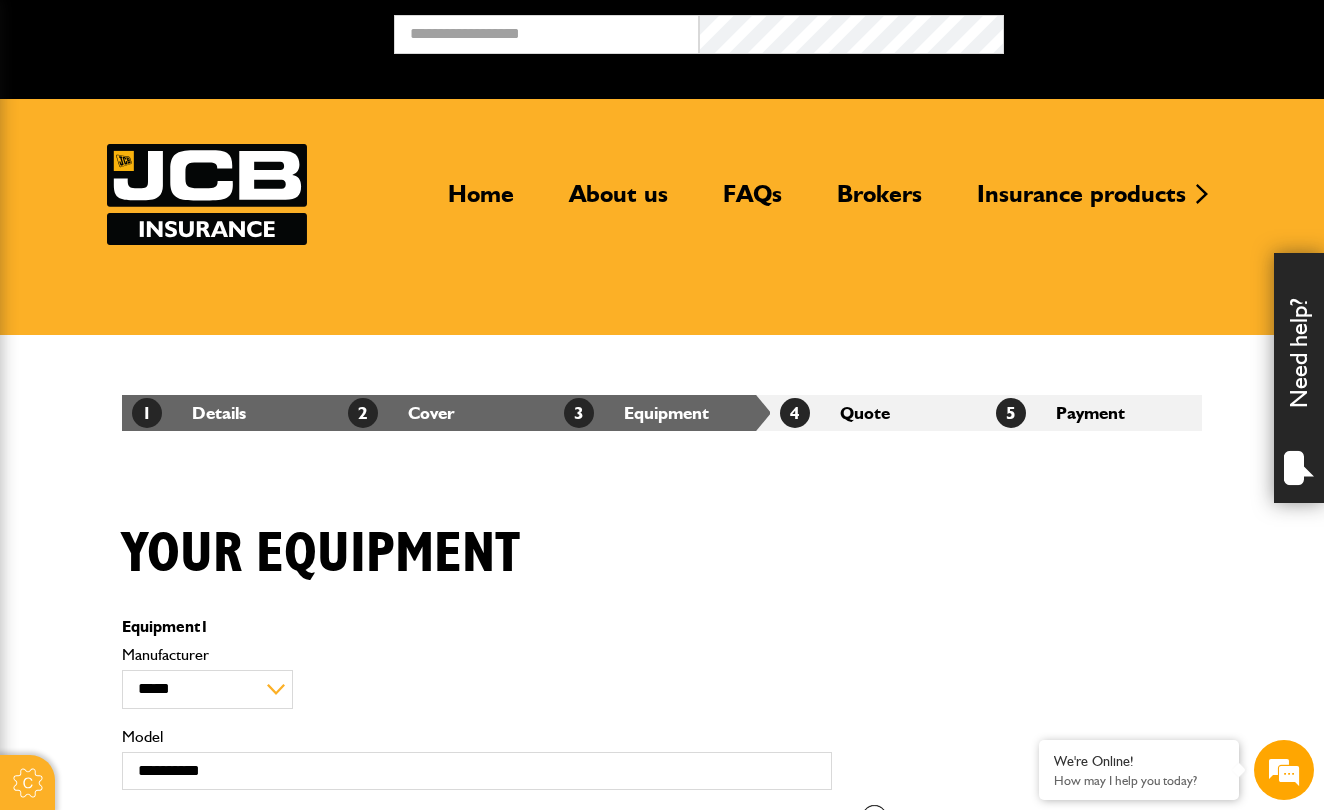 click on "**********" at bounding box center (477, 678) 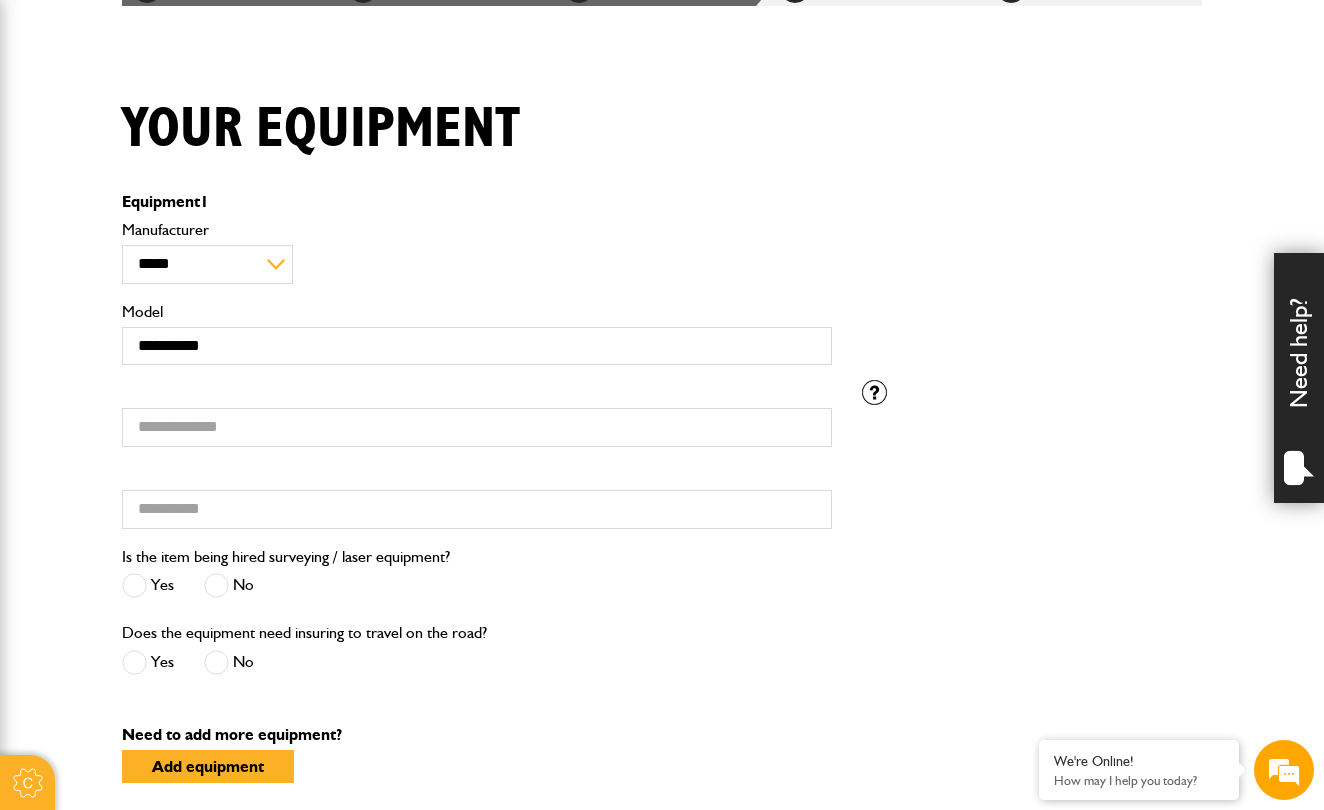 scroll, scrollTop: 426, scrollLeft: 0, axis: vertical 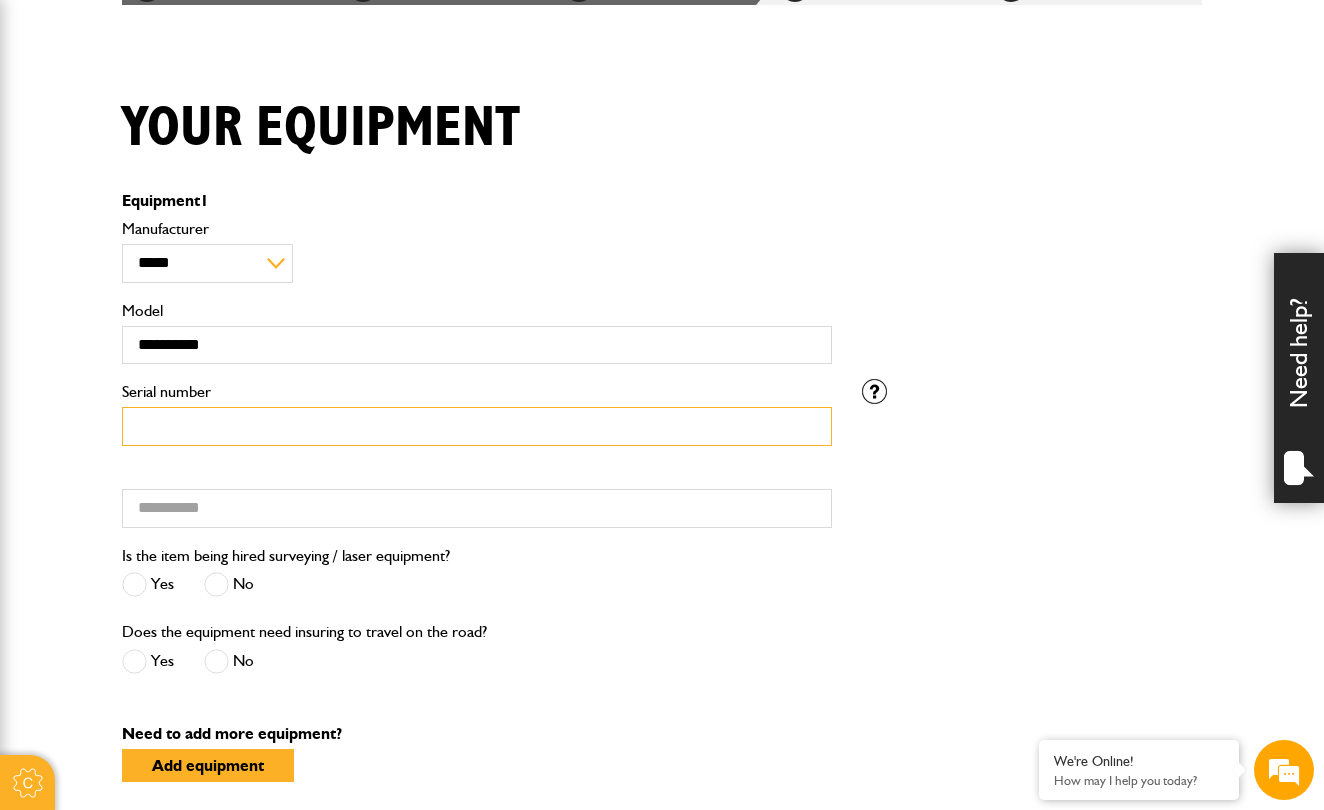 click on "Serial number" at bounding box center (477, 426) 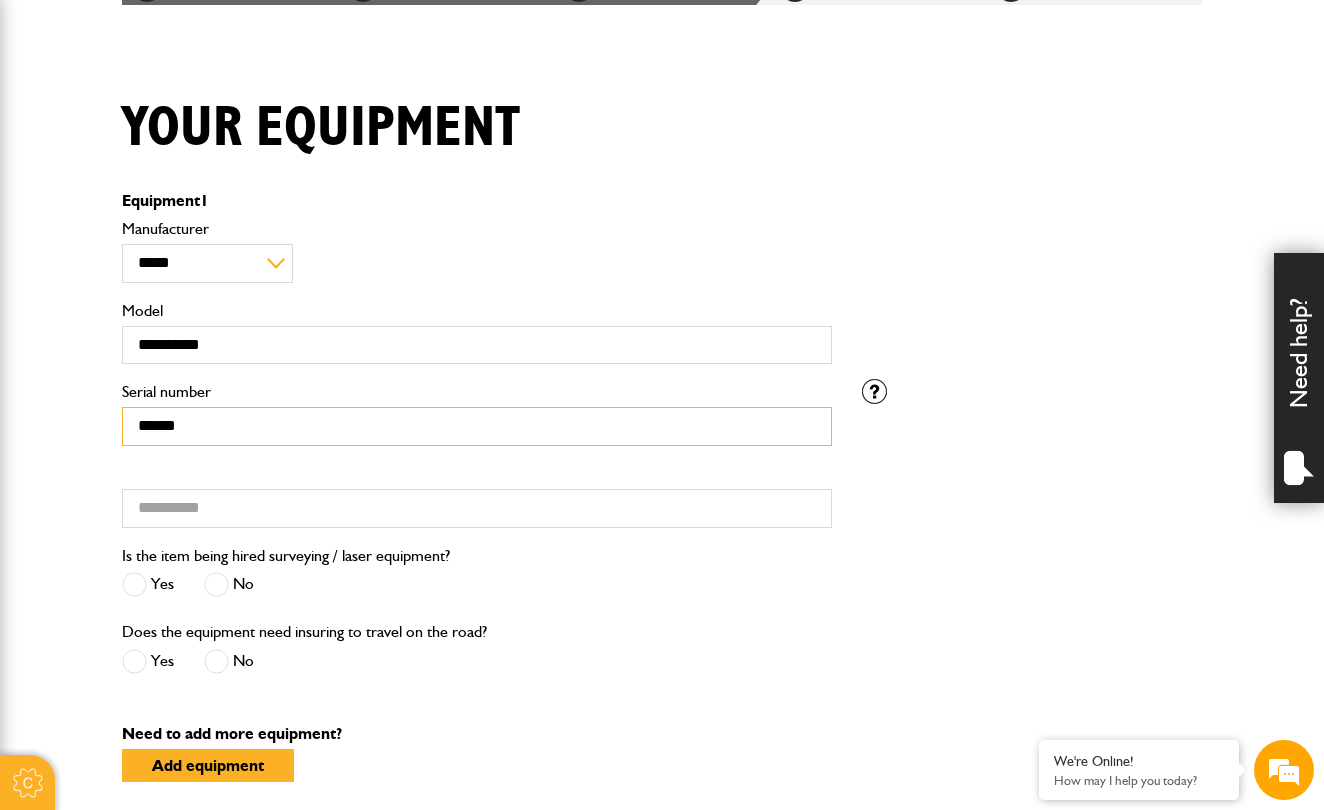 type on "******" 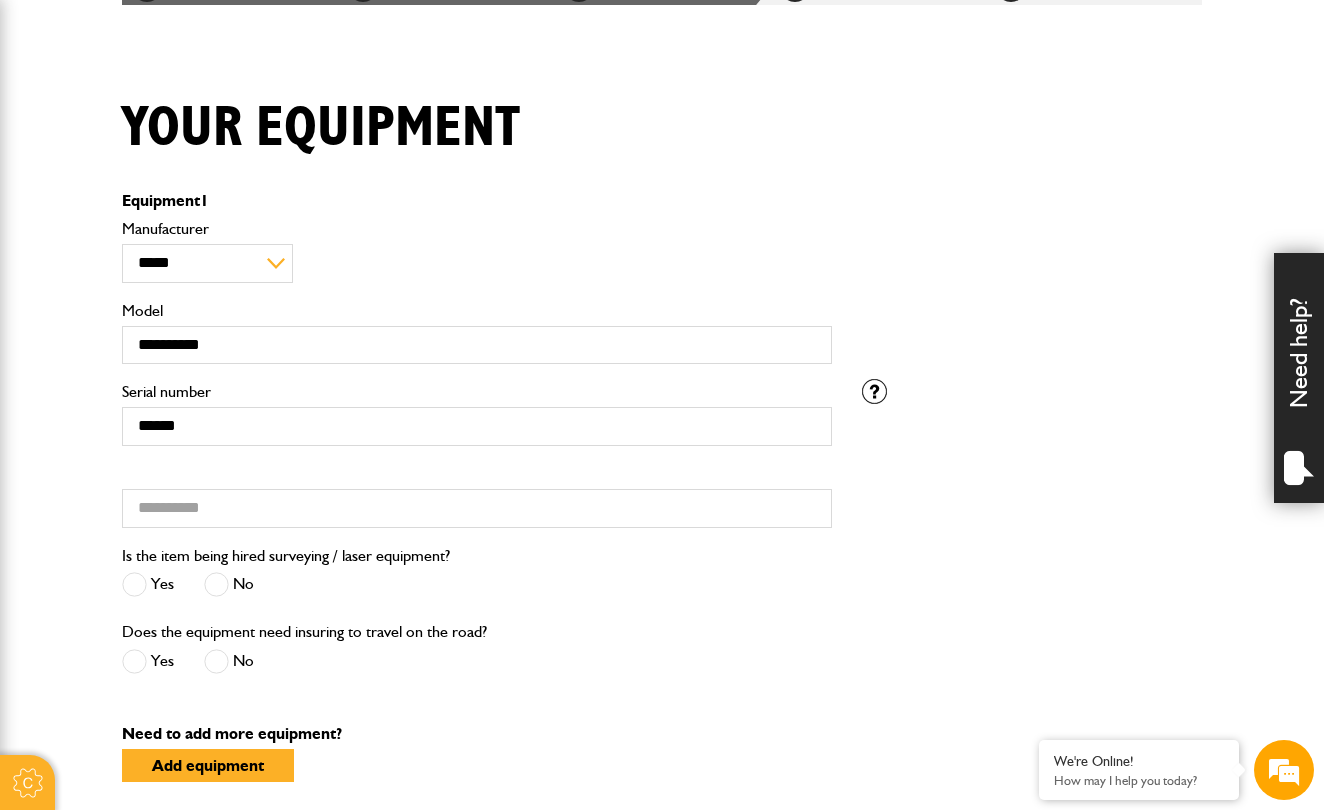 click on "******
Serial number
Hired from" at bounding box center [477, 461] 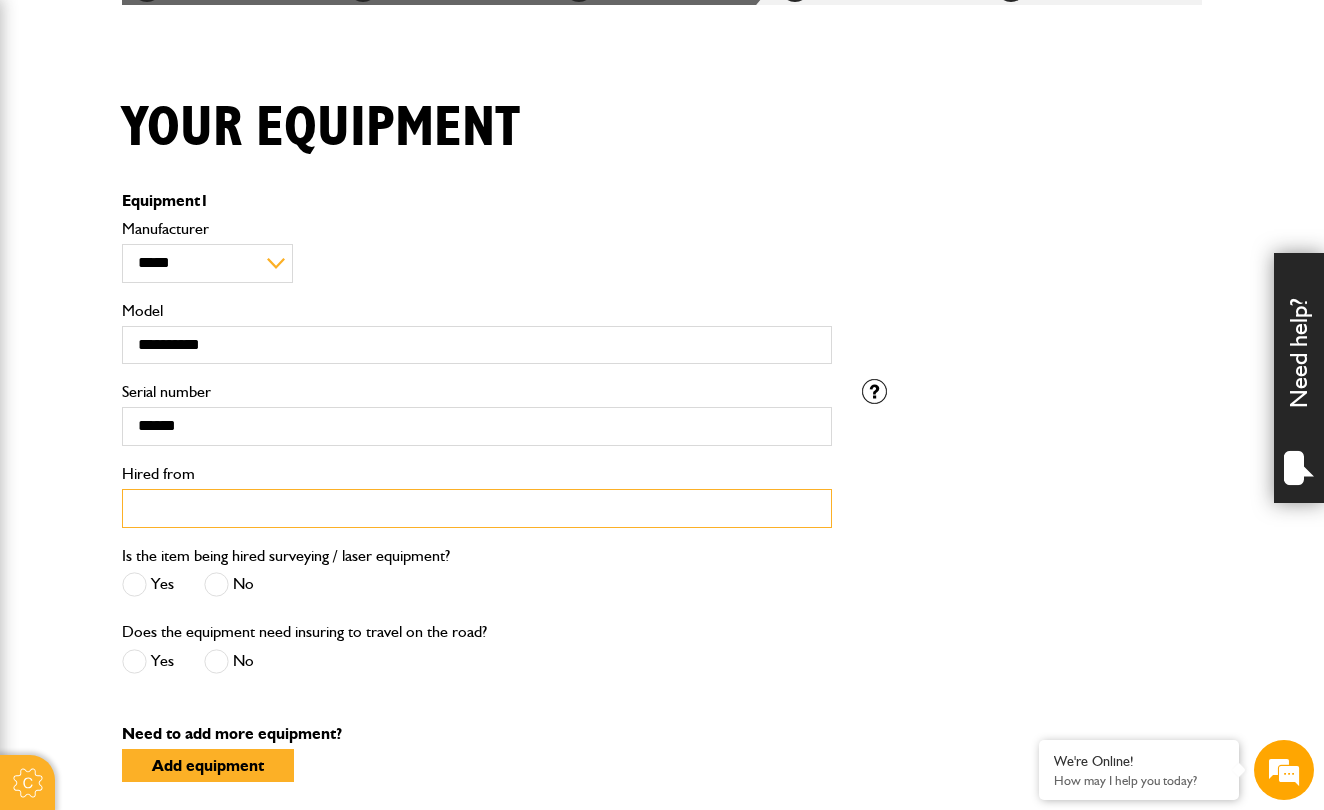 click on "Hired from" at bounding box center (477, 508) 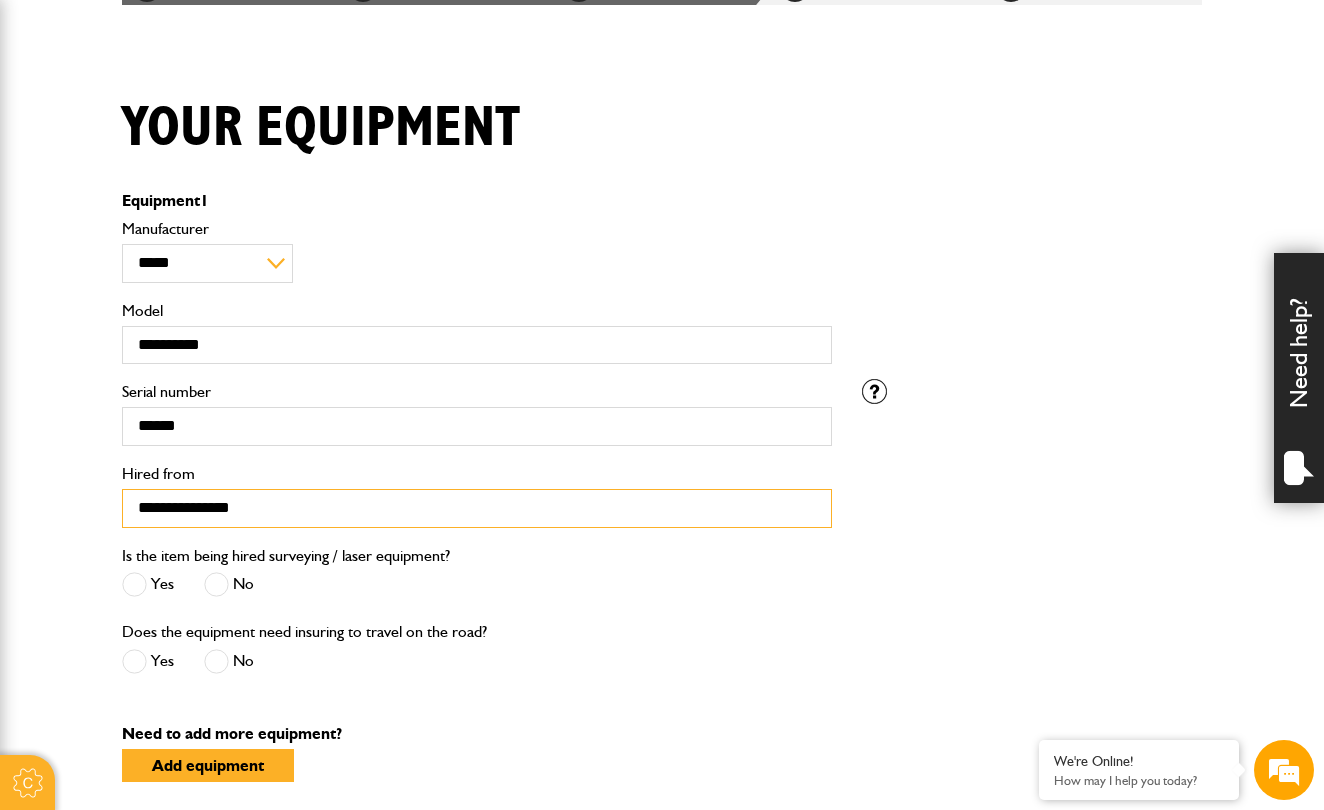 type on "**********" 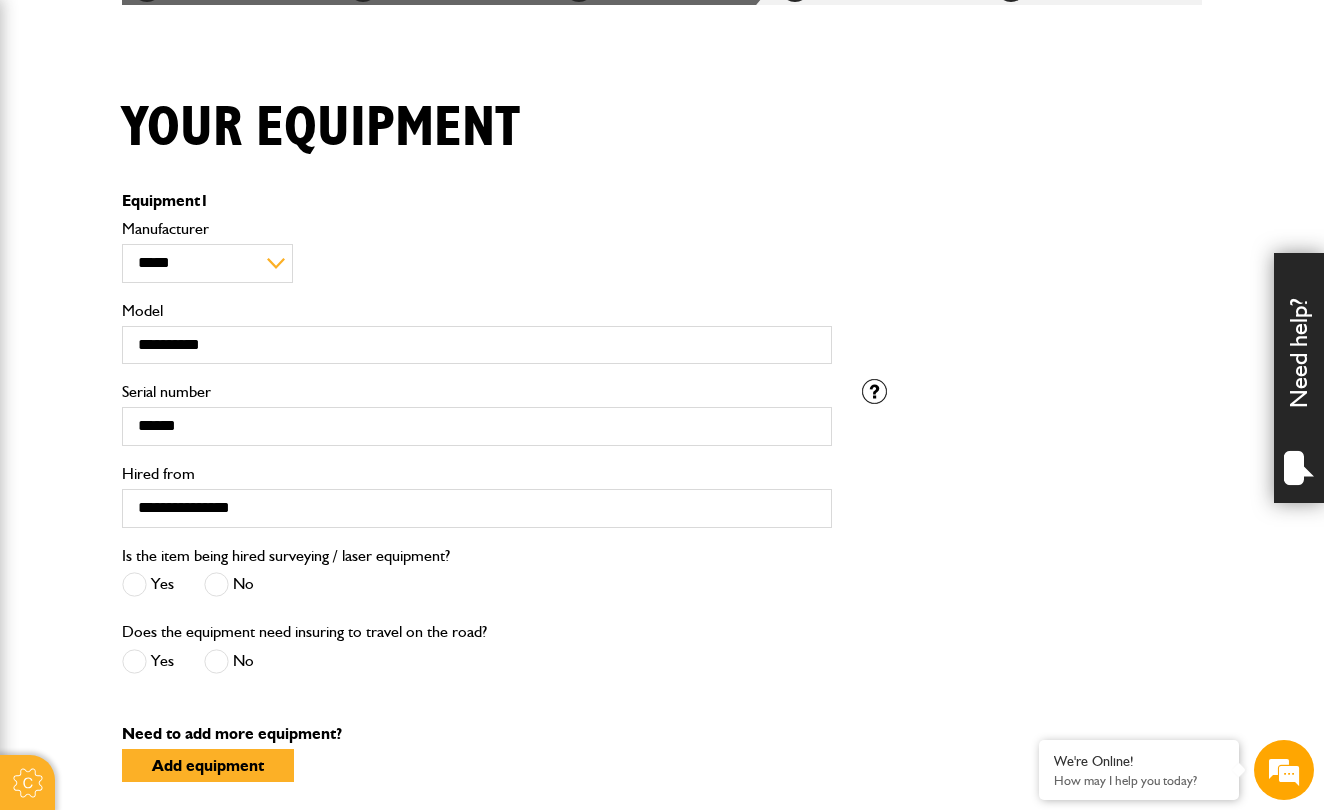 click at bounding box center [216, 584] 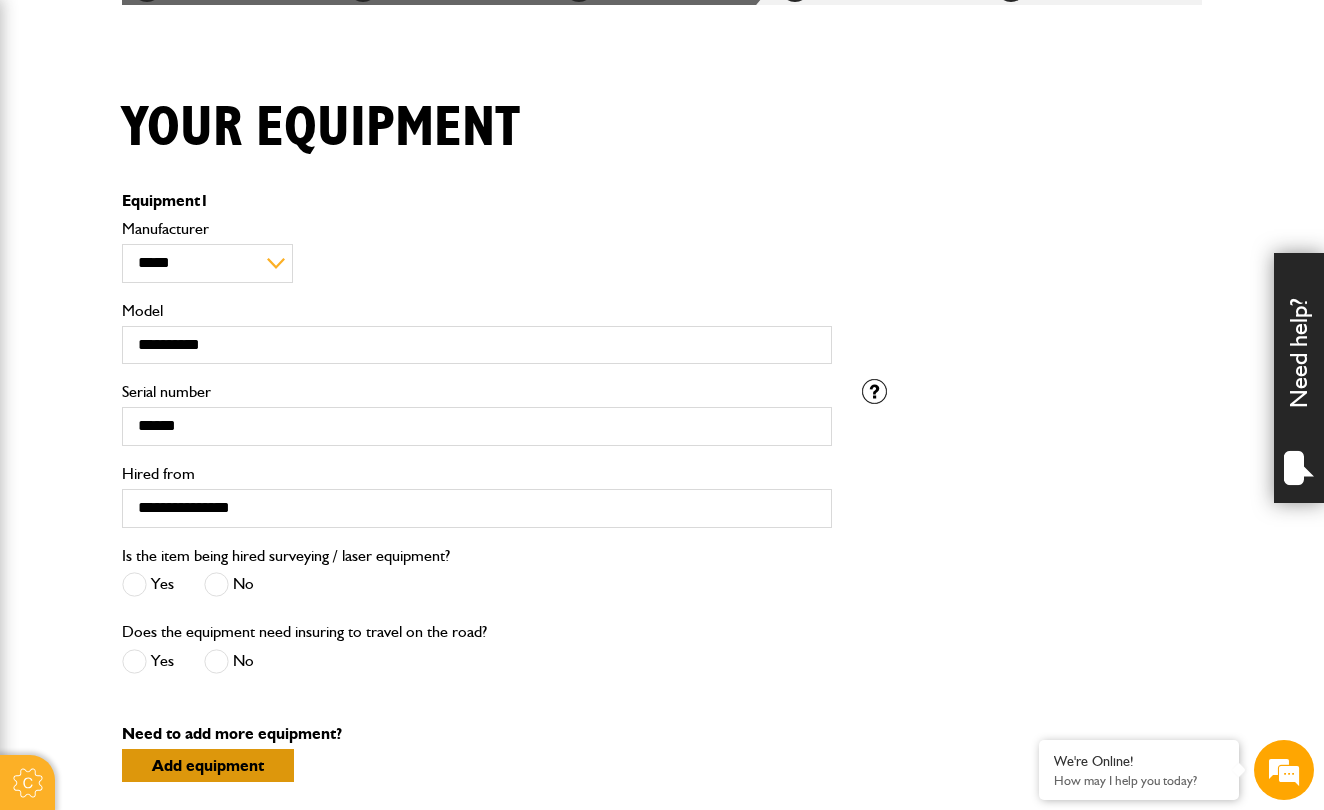 click on "Add equipment" at bounding box center [208, 765] 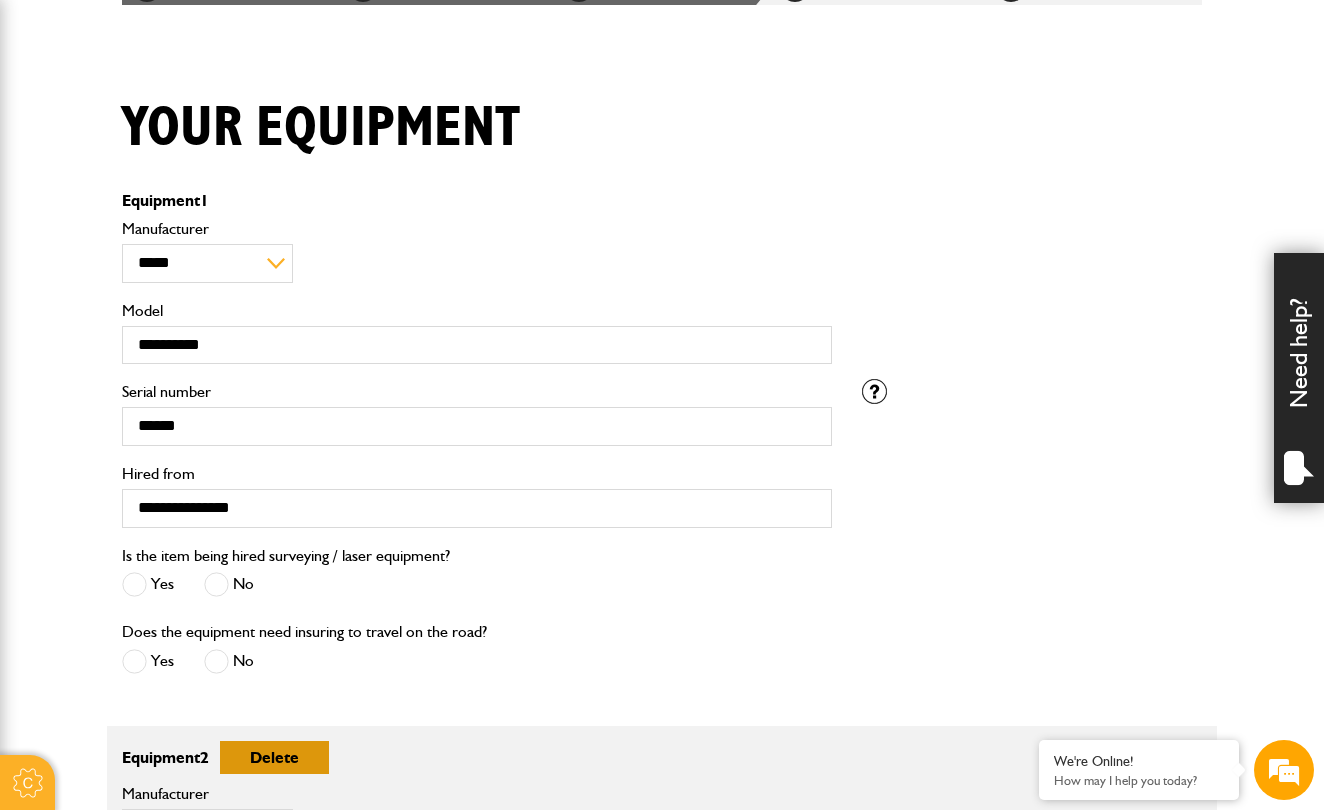 click on "Delete" at bounding box center [274, 757] 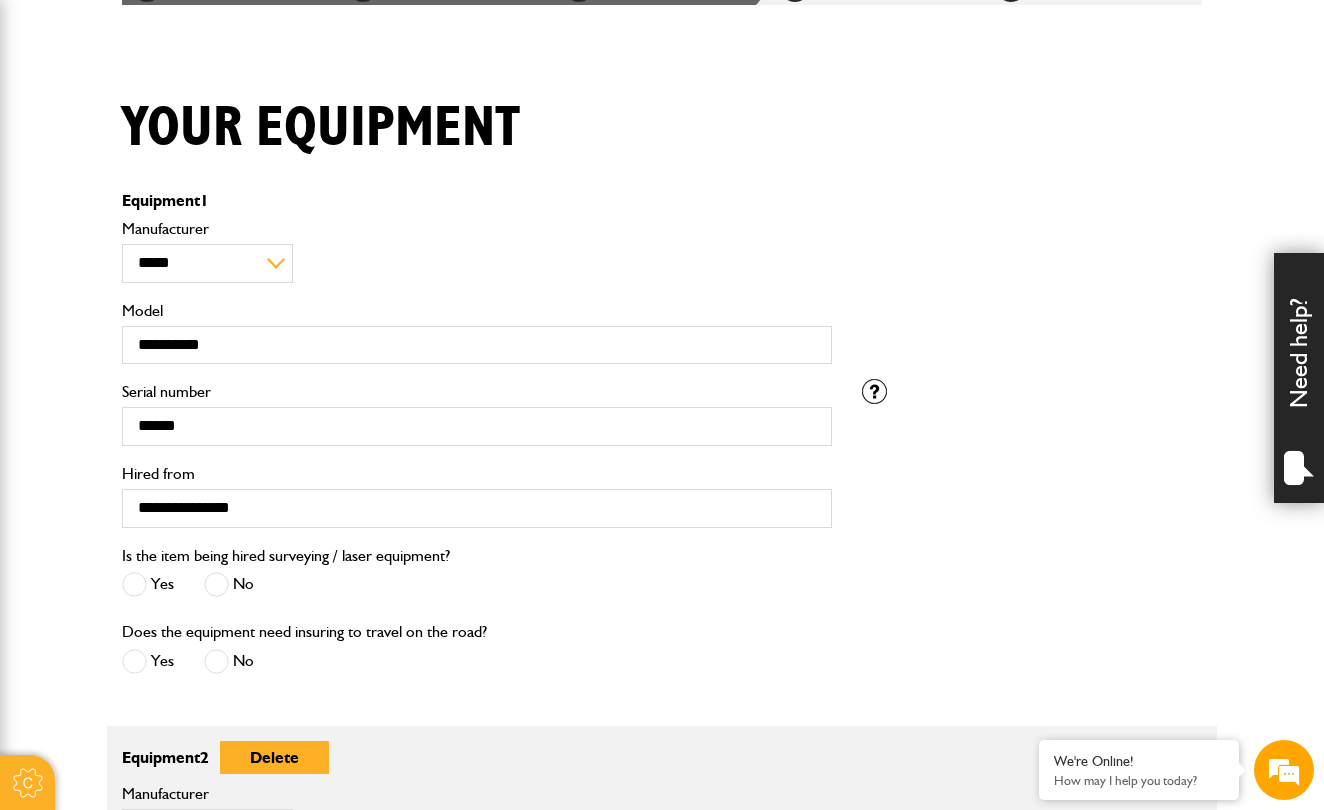 scroll, scrollTop: 415, scrollLeft: 0, axis: vertical 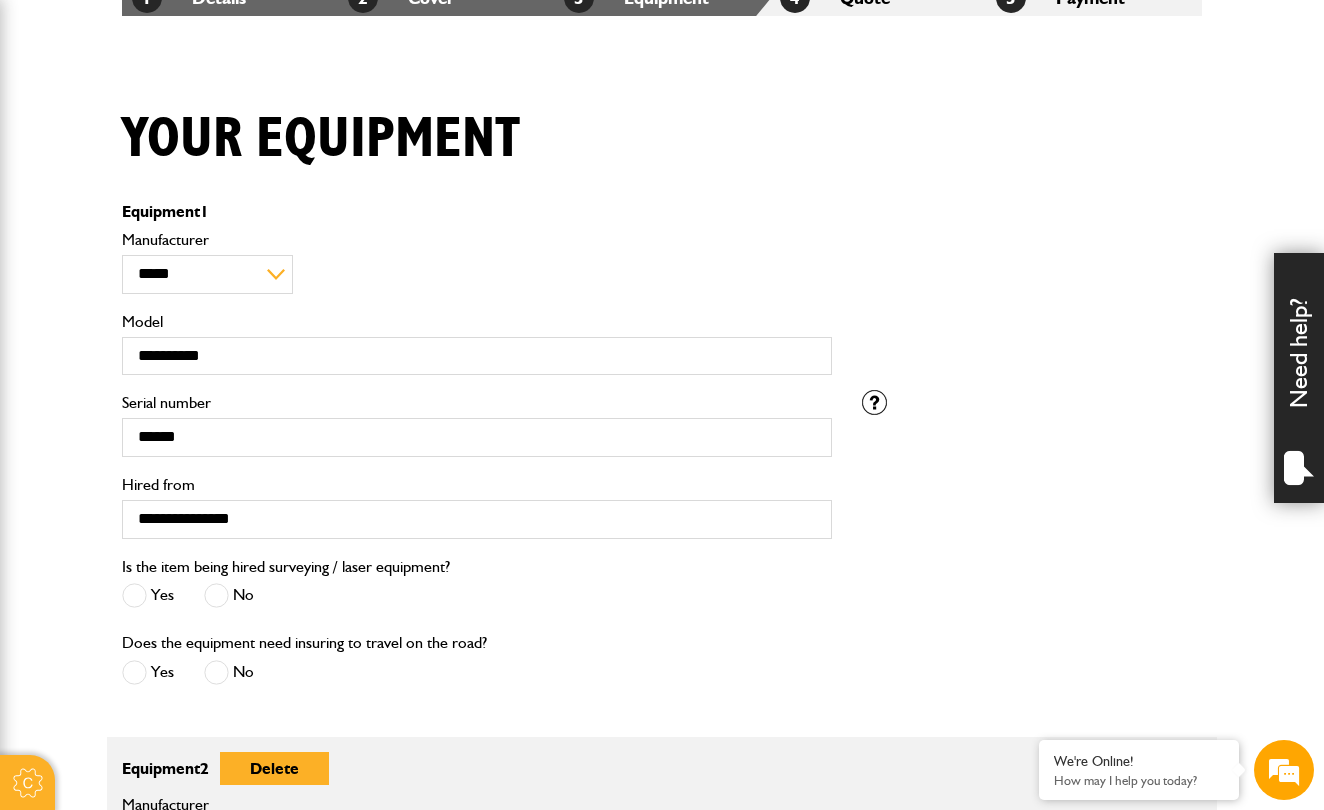 click on "**********" at bounding box center (662, 309) 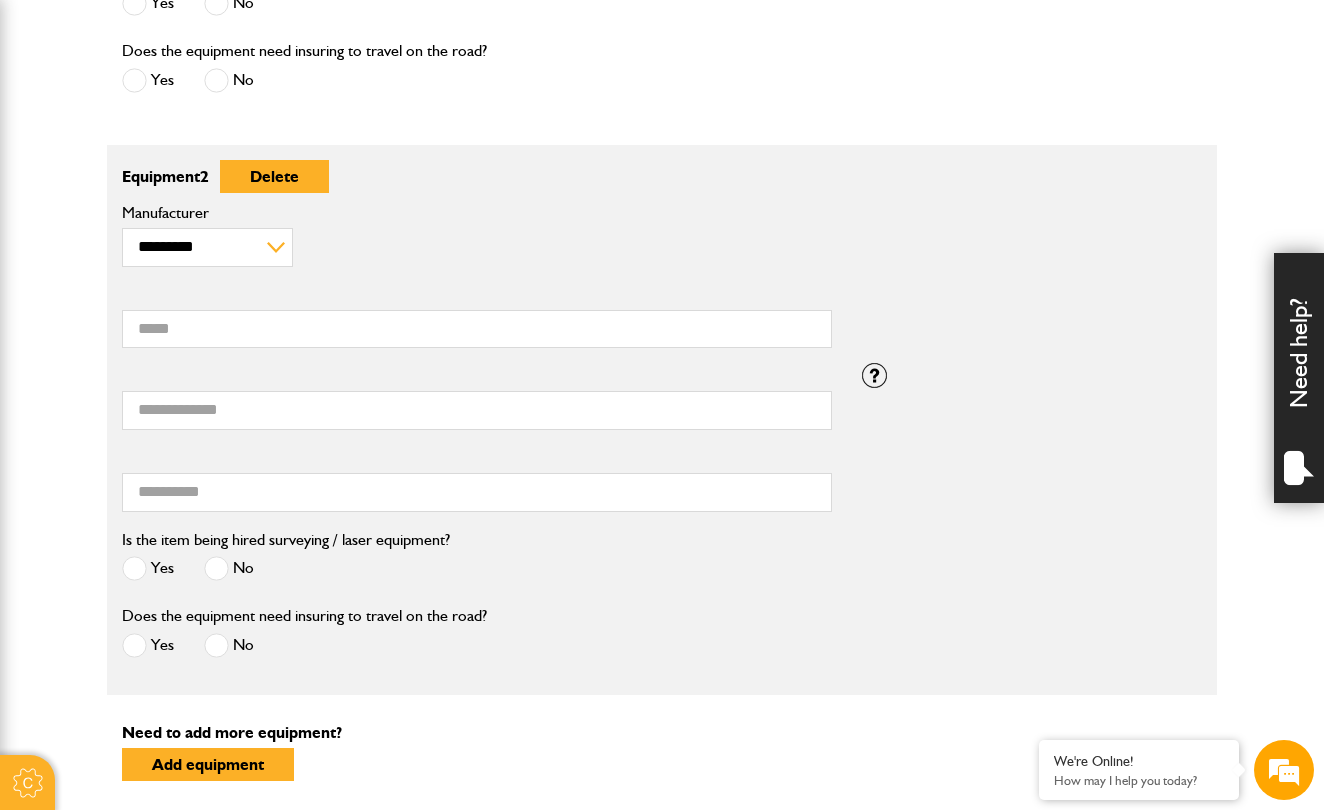 scroll, scrollTop: 1014, scrollLeft: 0, axis: vertical 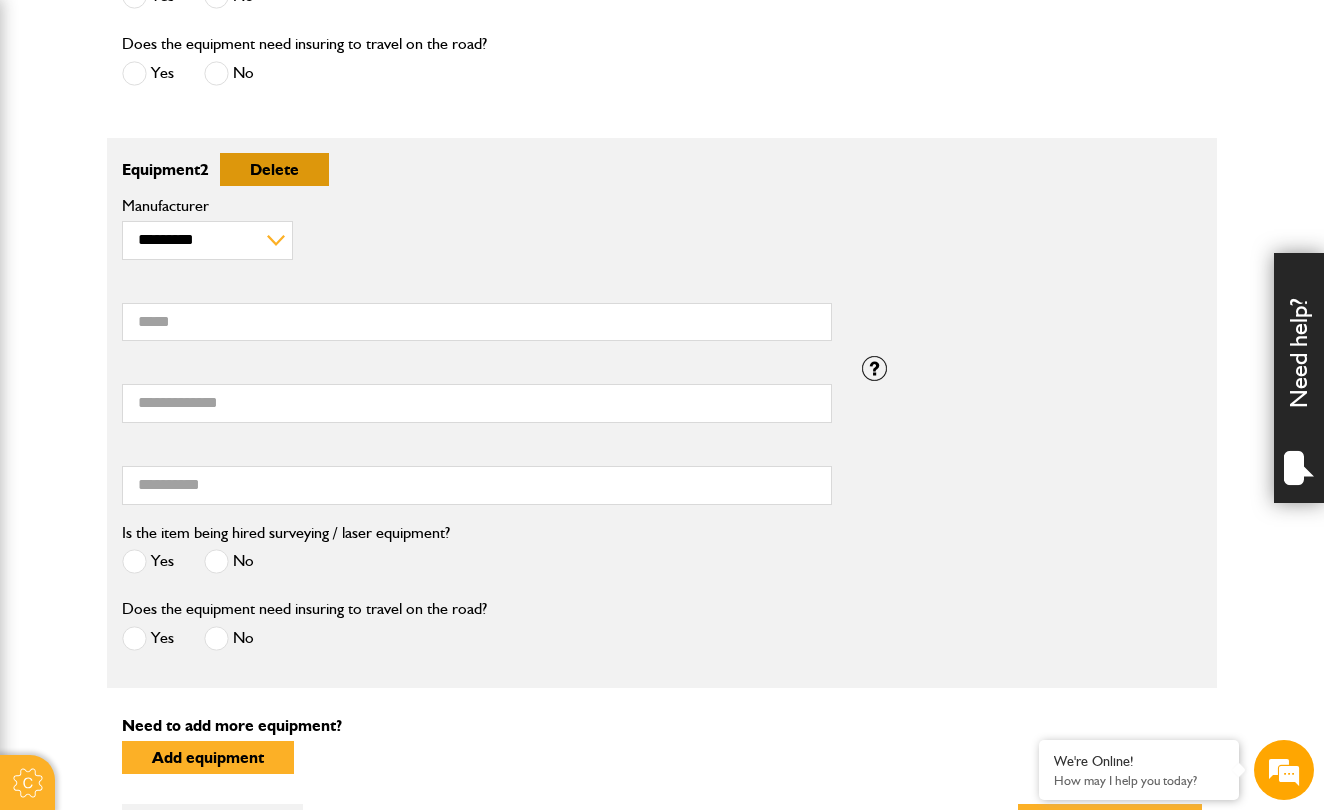click on "Delete" at bounding box center [274, 169] 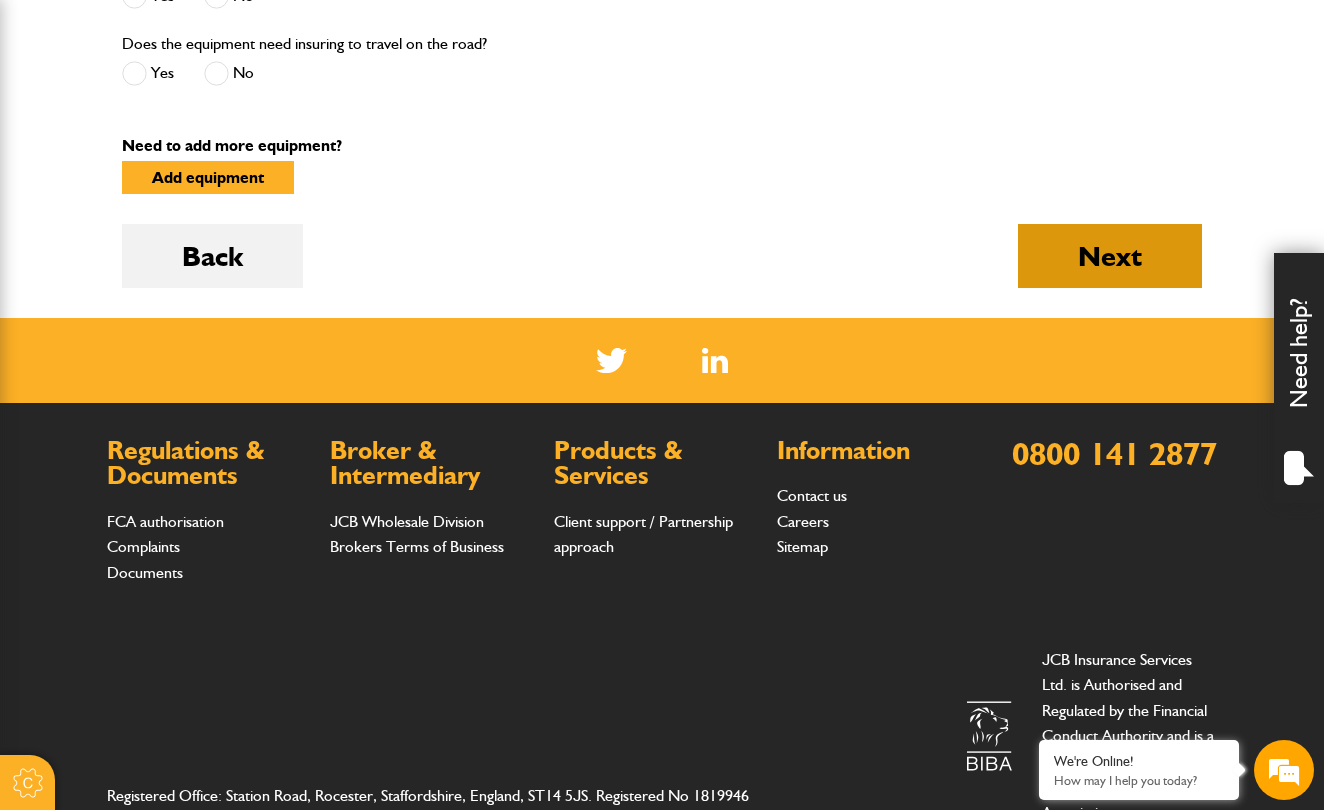 click on "Next" at bounding box center [1110, 256] 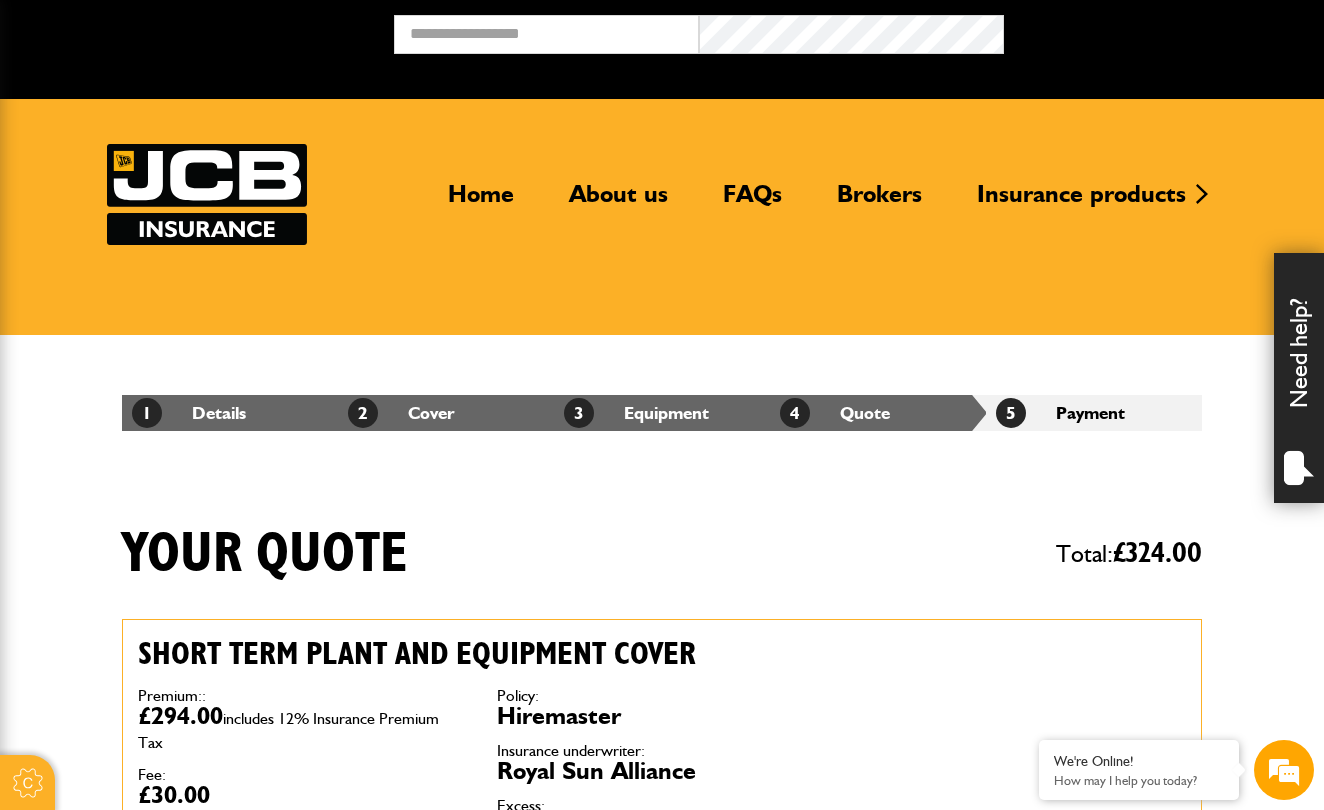 scroll, scrollTop: 0, scrollLeft: 0, axis: both 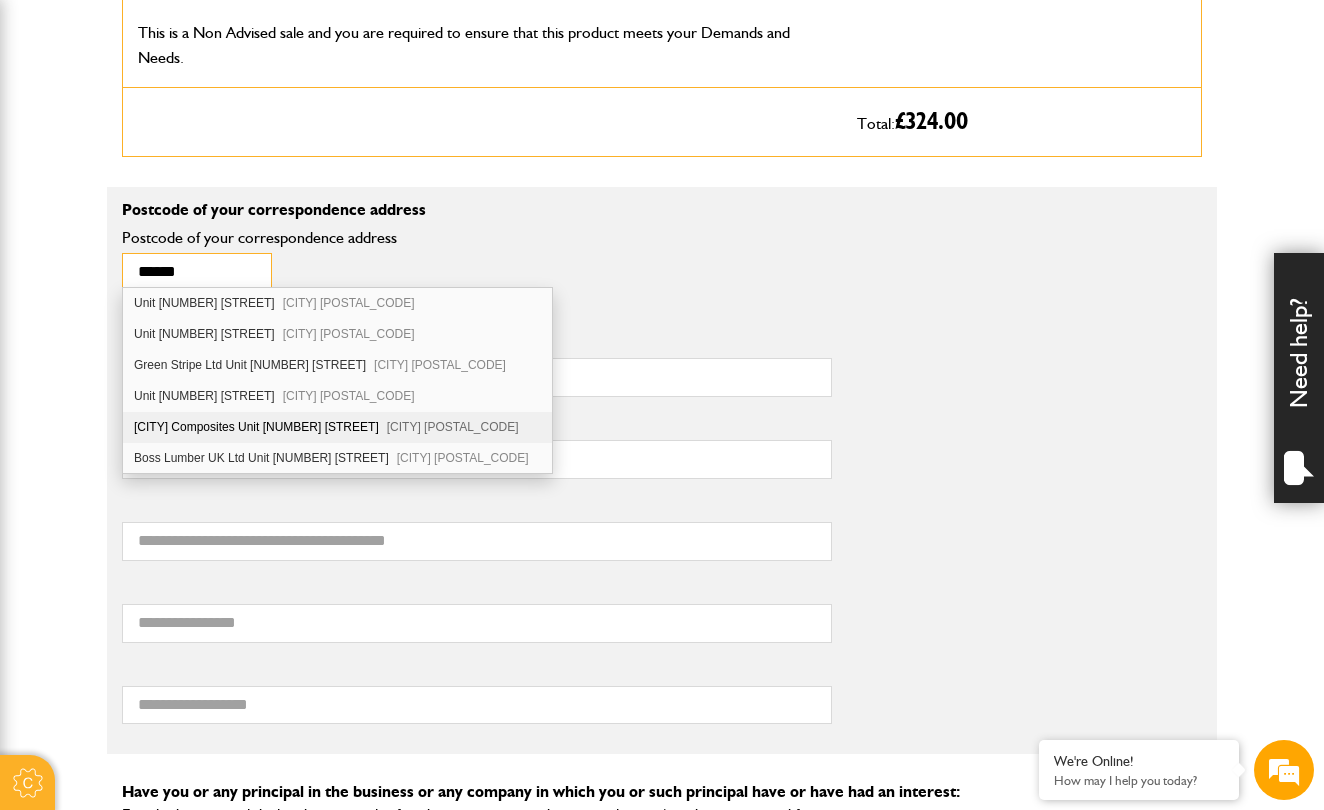 type on "******" 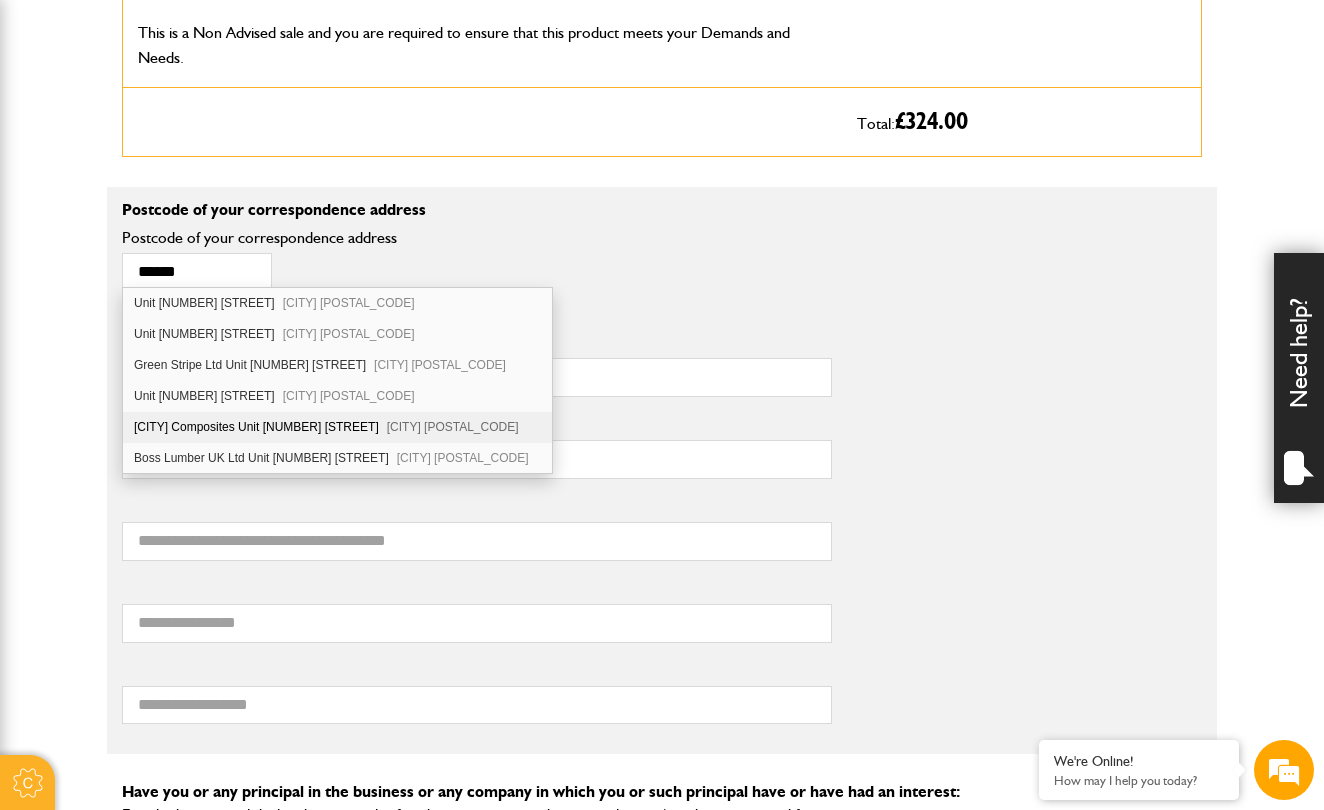 click on "[CITY] Composites Unit [NUMBER] [STREET] [CITY] [POSTAL_CODE]" at bounding box center (337, 427) 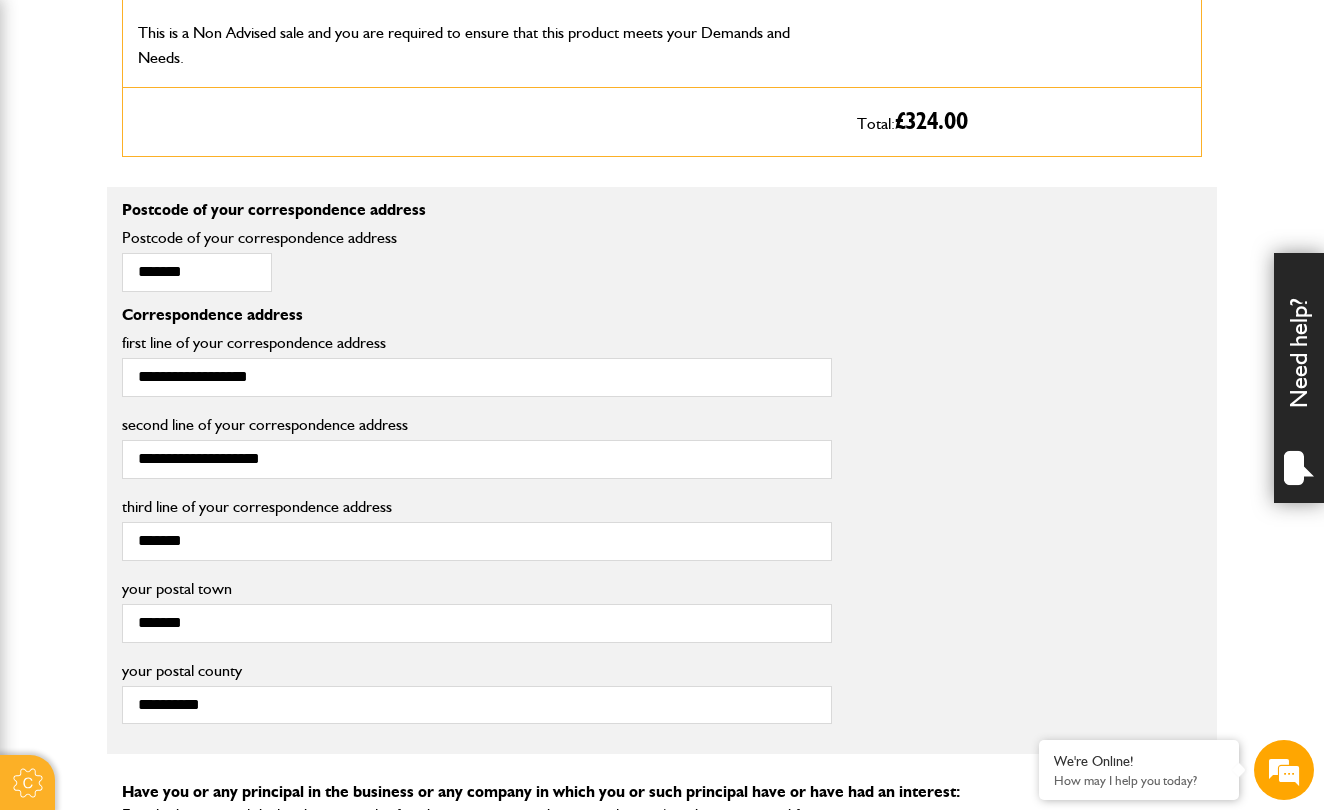 click on "*******
third line of your correspondence address" at bounding box center [662, 535] 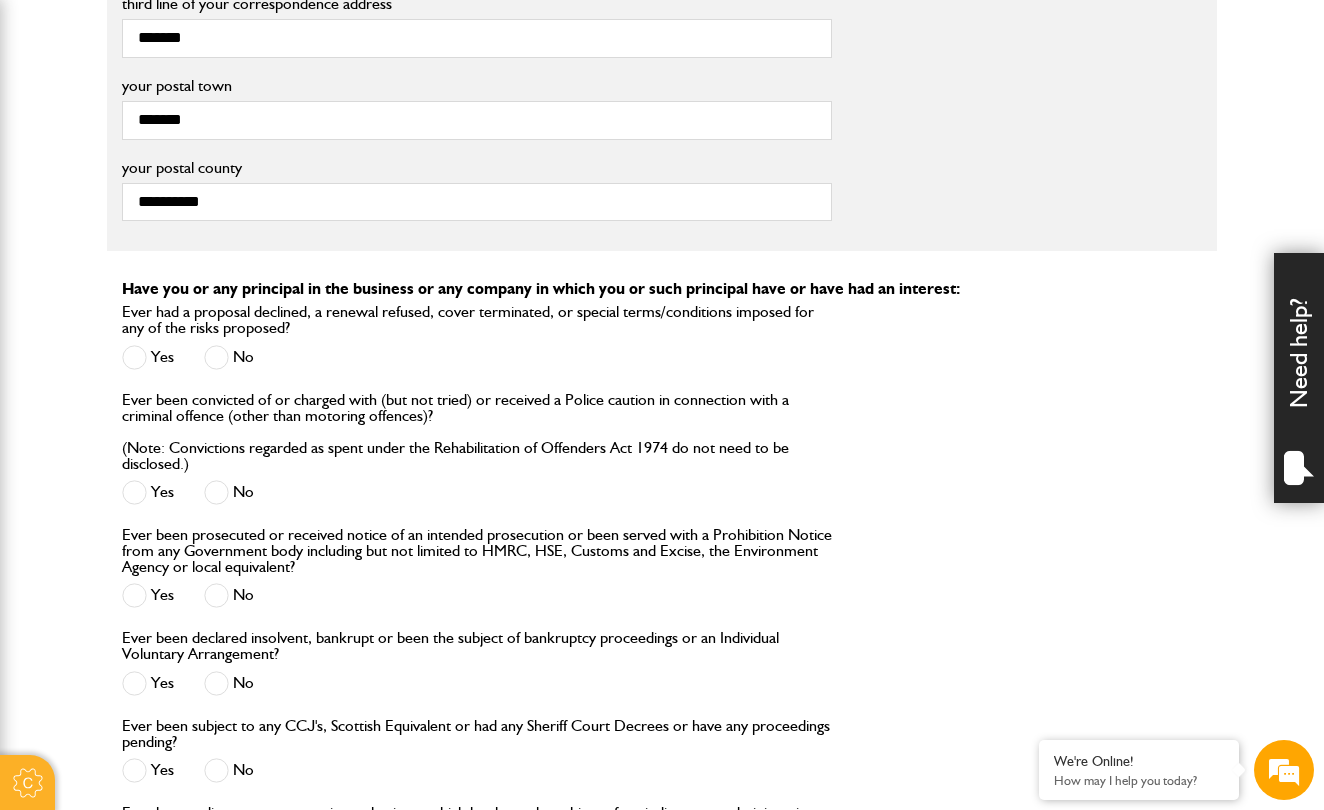 scroll, scrollTop: 1755, scrollLeft: 0, axis: vertical 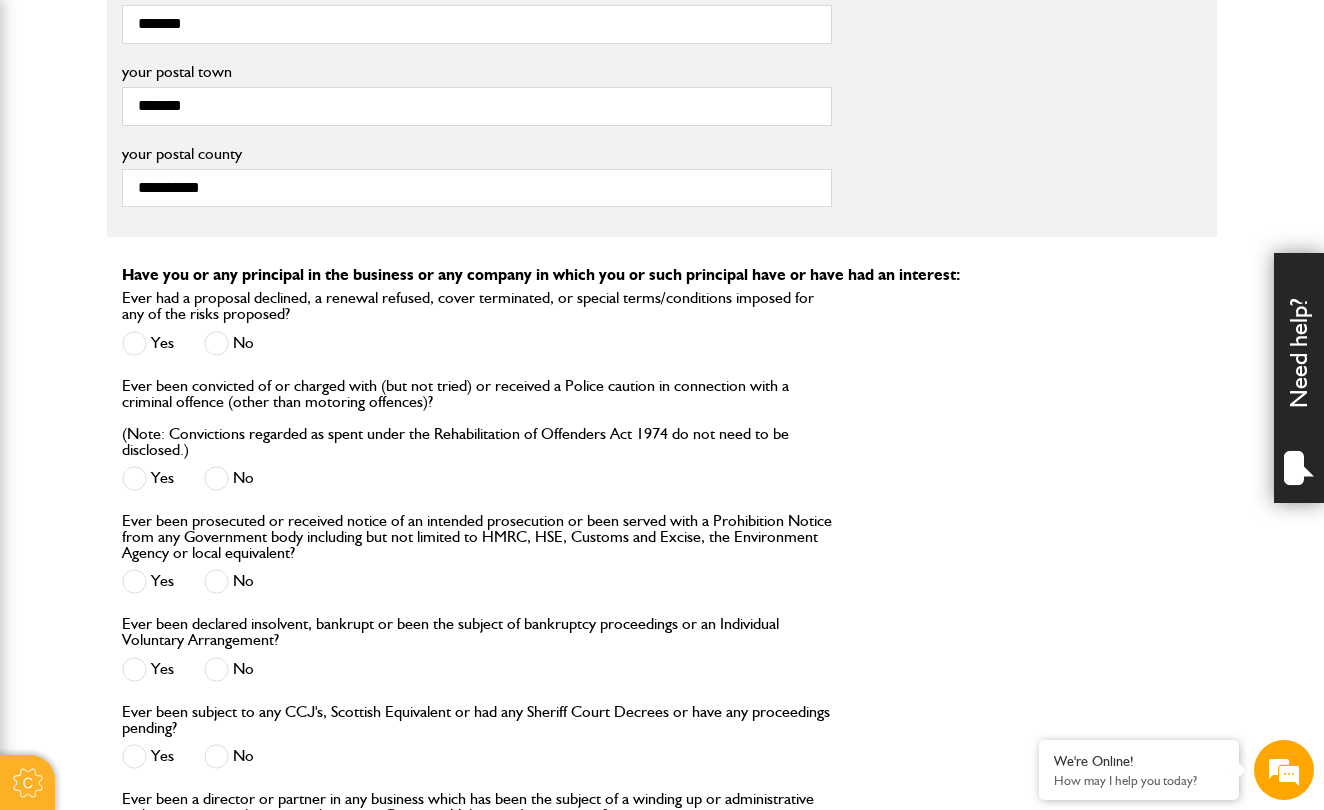 click at bounding box center (216, 343) 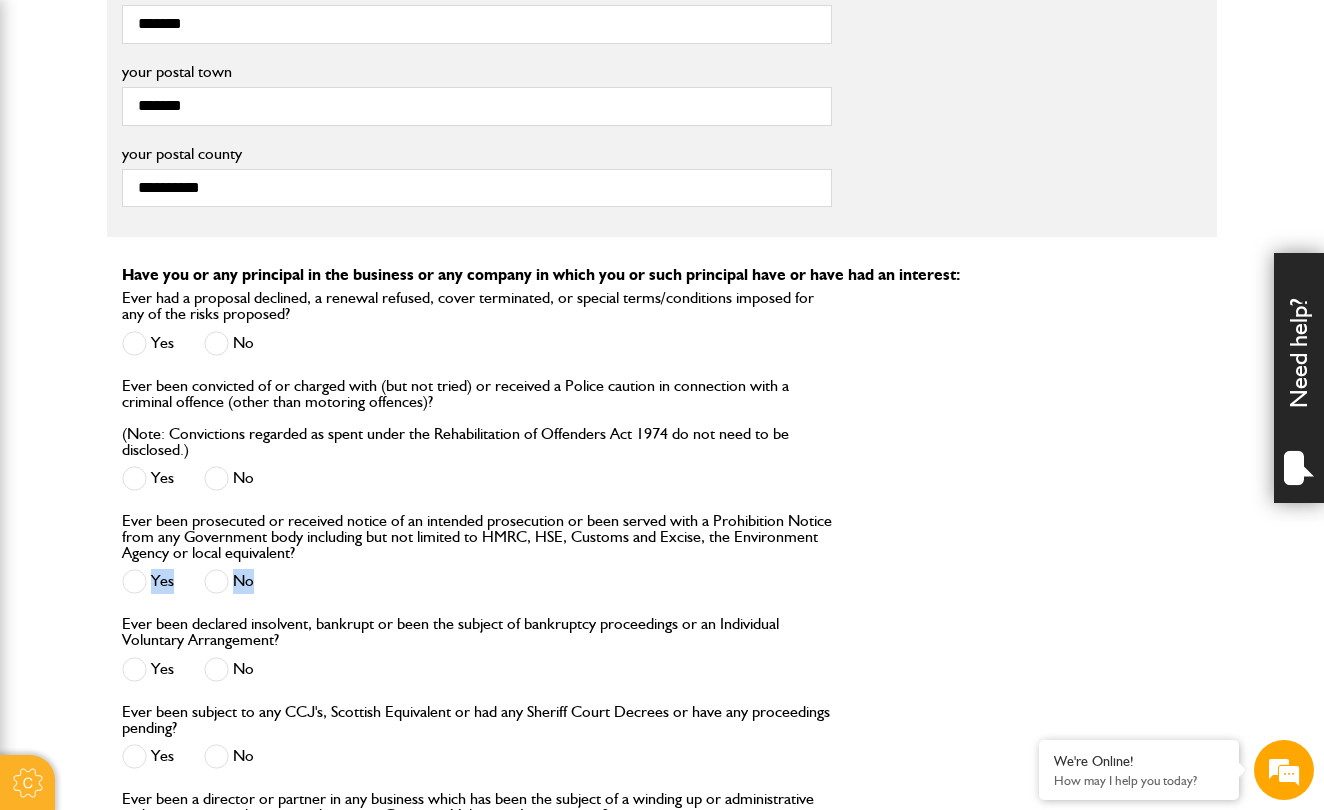 click at bounding box center [216, 581] 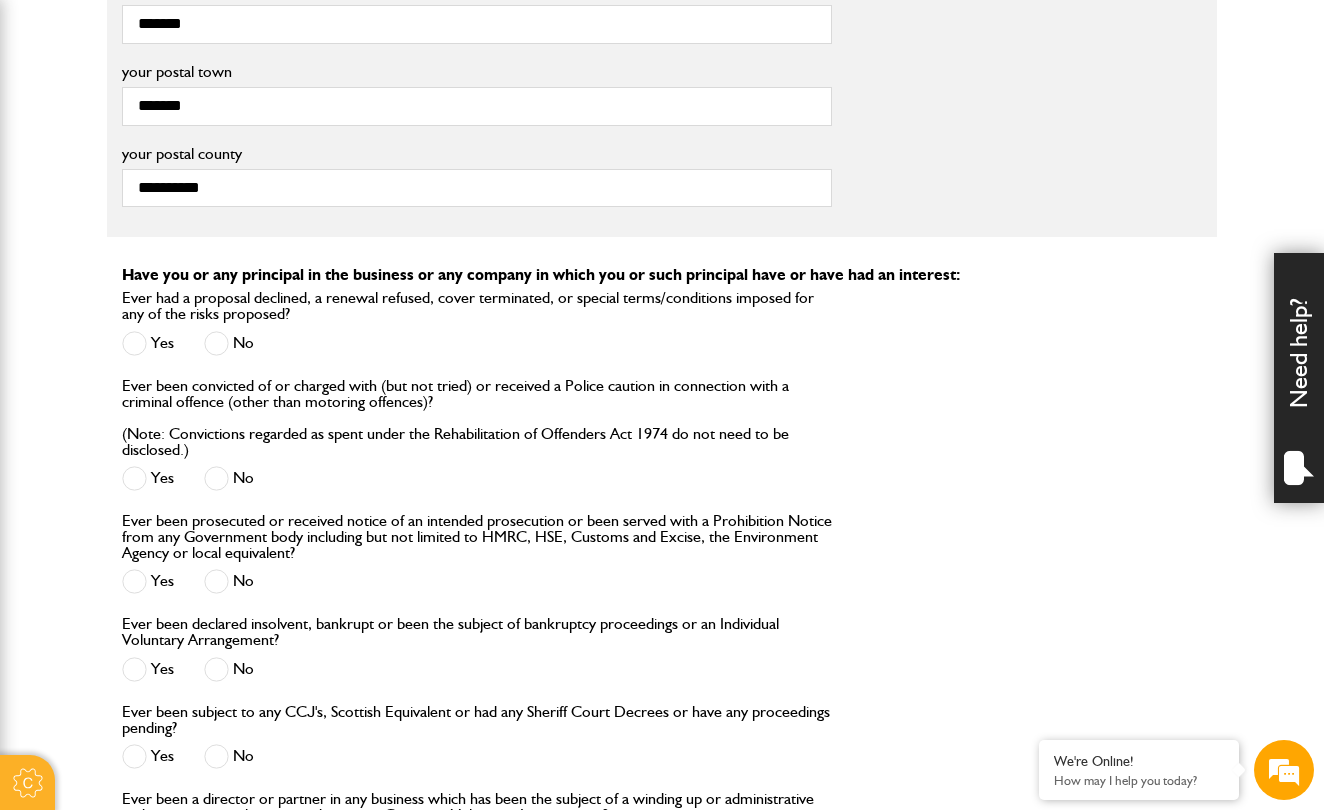 click at bounding box center (216, 669) 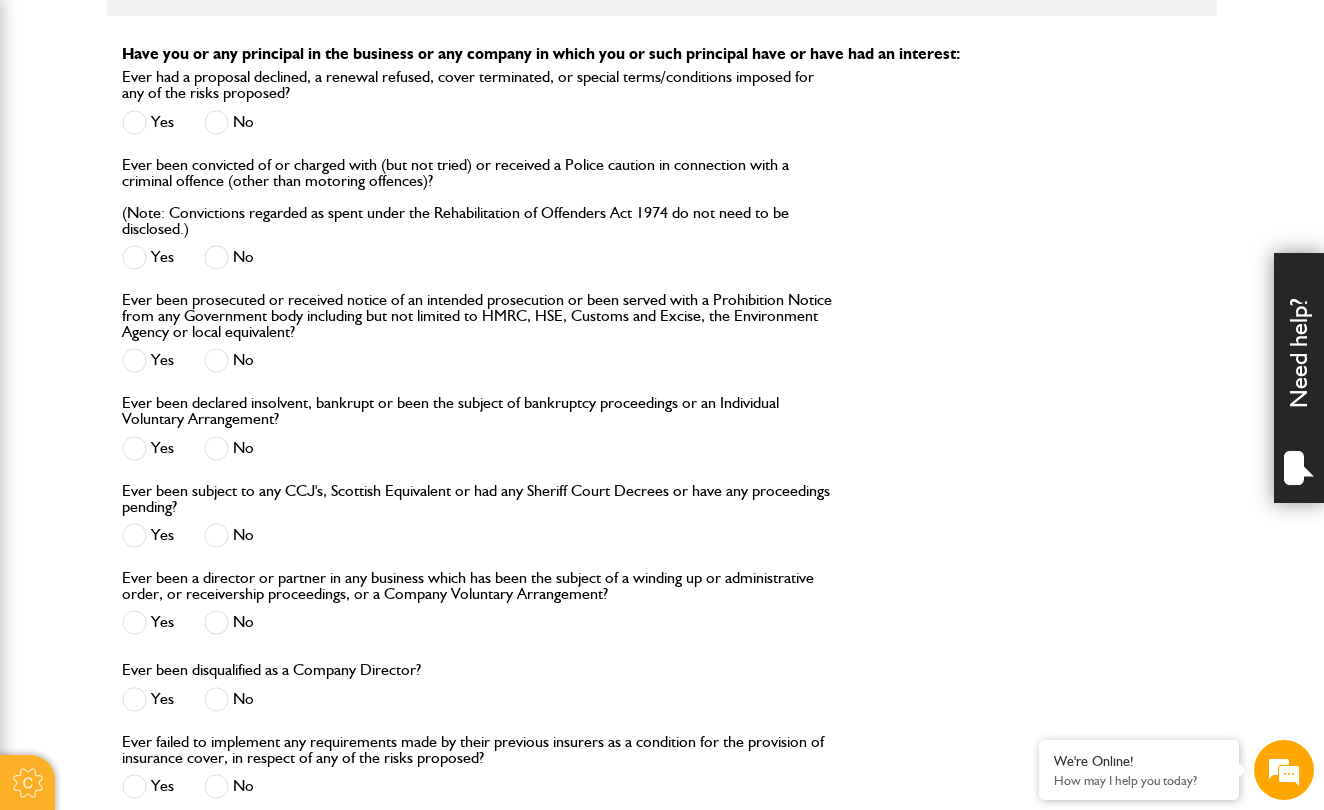 scroll, scrollTop: 1980, scrollLeft: 0, axis: vertical 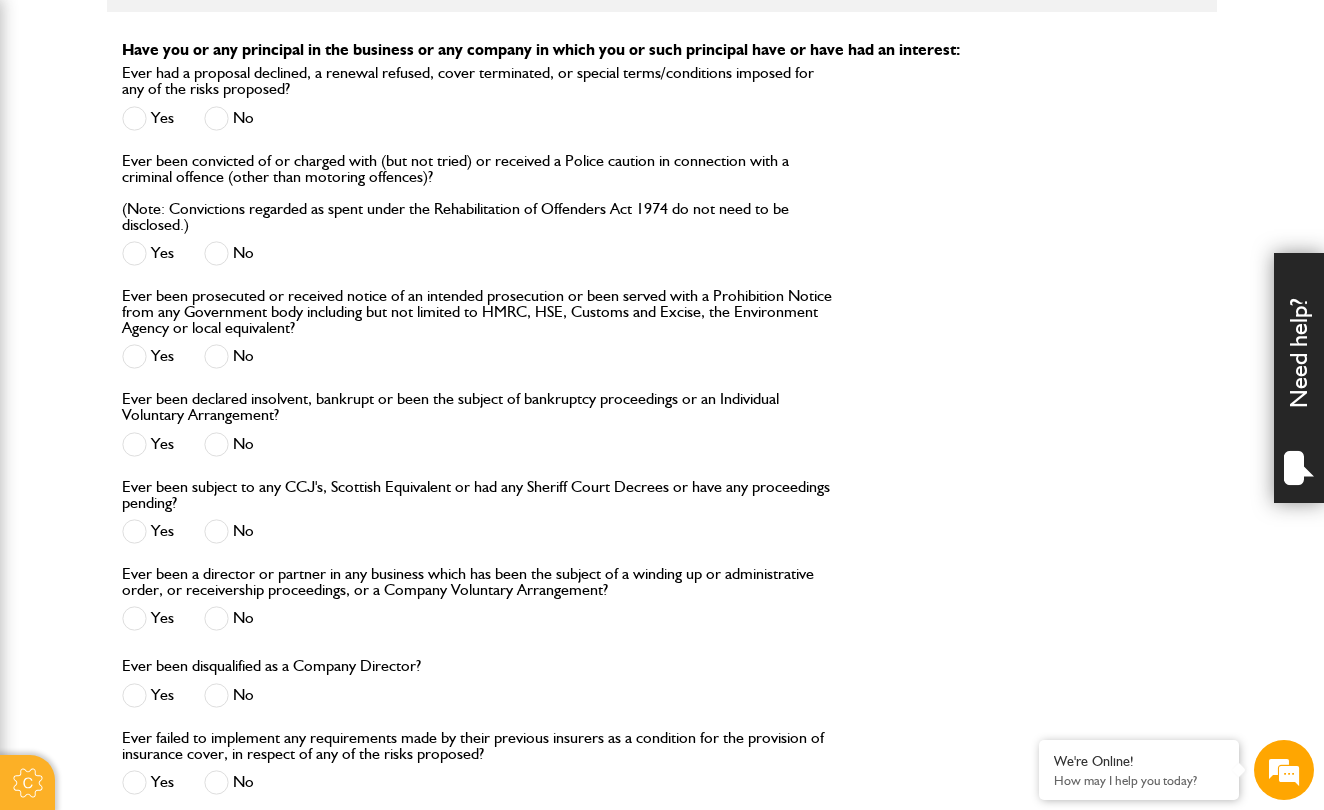 click at bounding box center [216, 531] 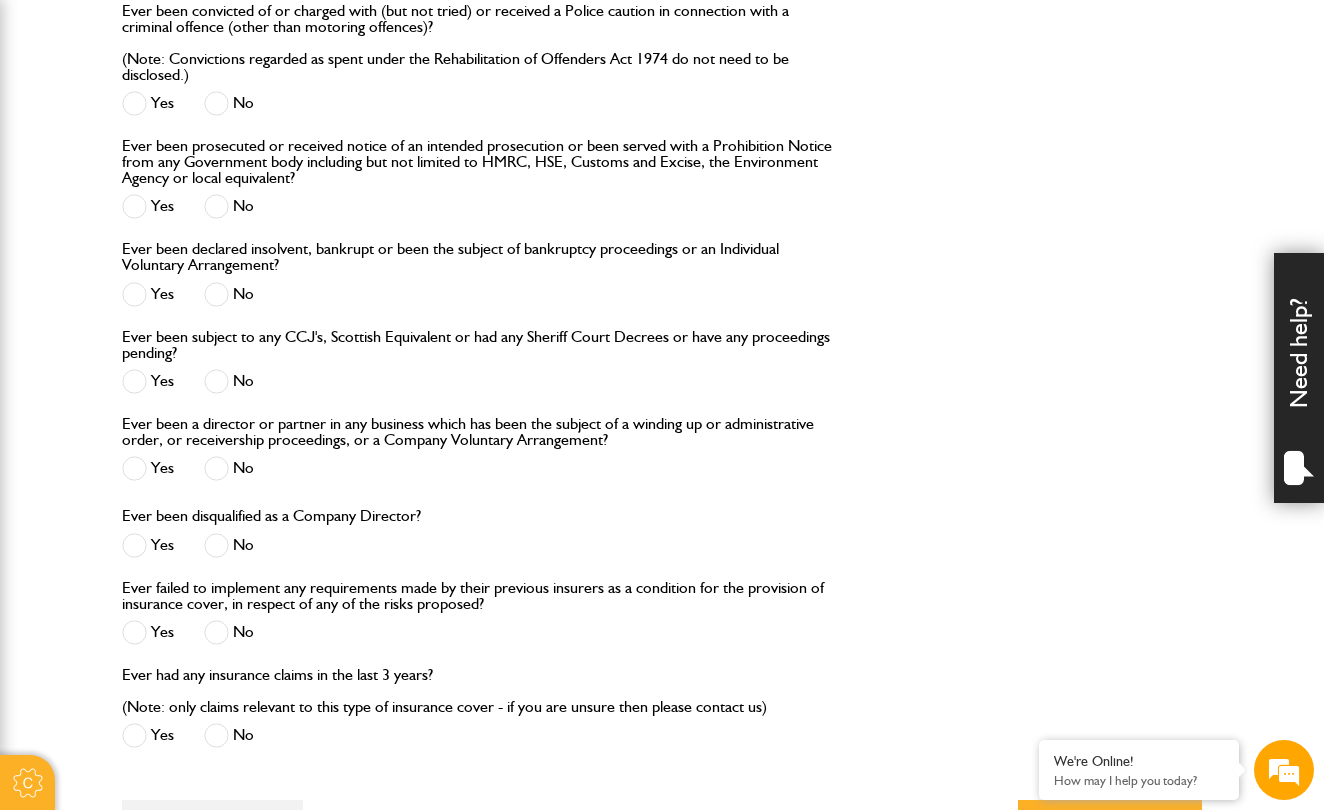 scroll, scrollTop: 2131, scrollLeft: 0, axis: vertical 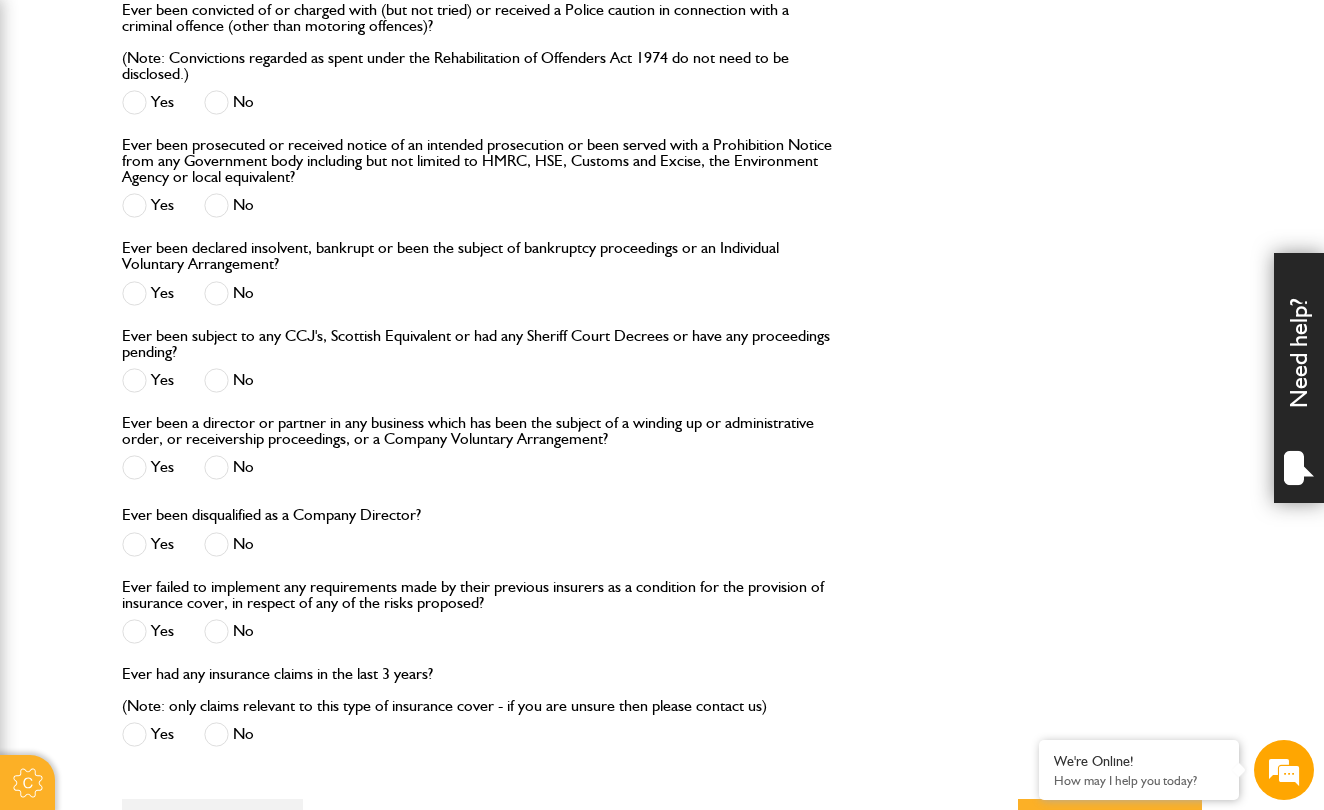 click at bounding box center (216, 631) 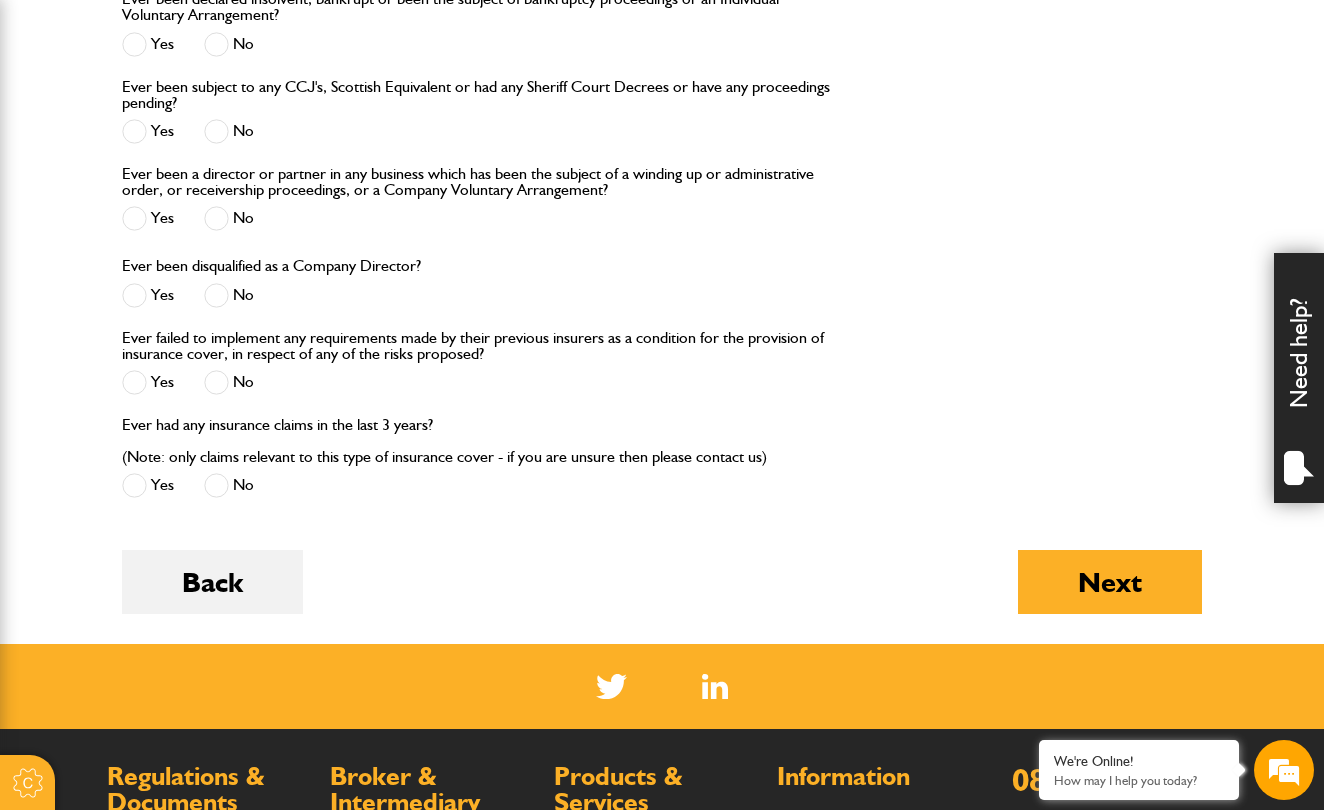 scroll, scrollTop: 2392, scrollLeft: 0, axis: vertical 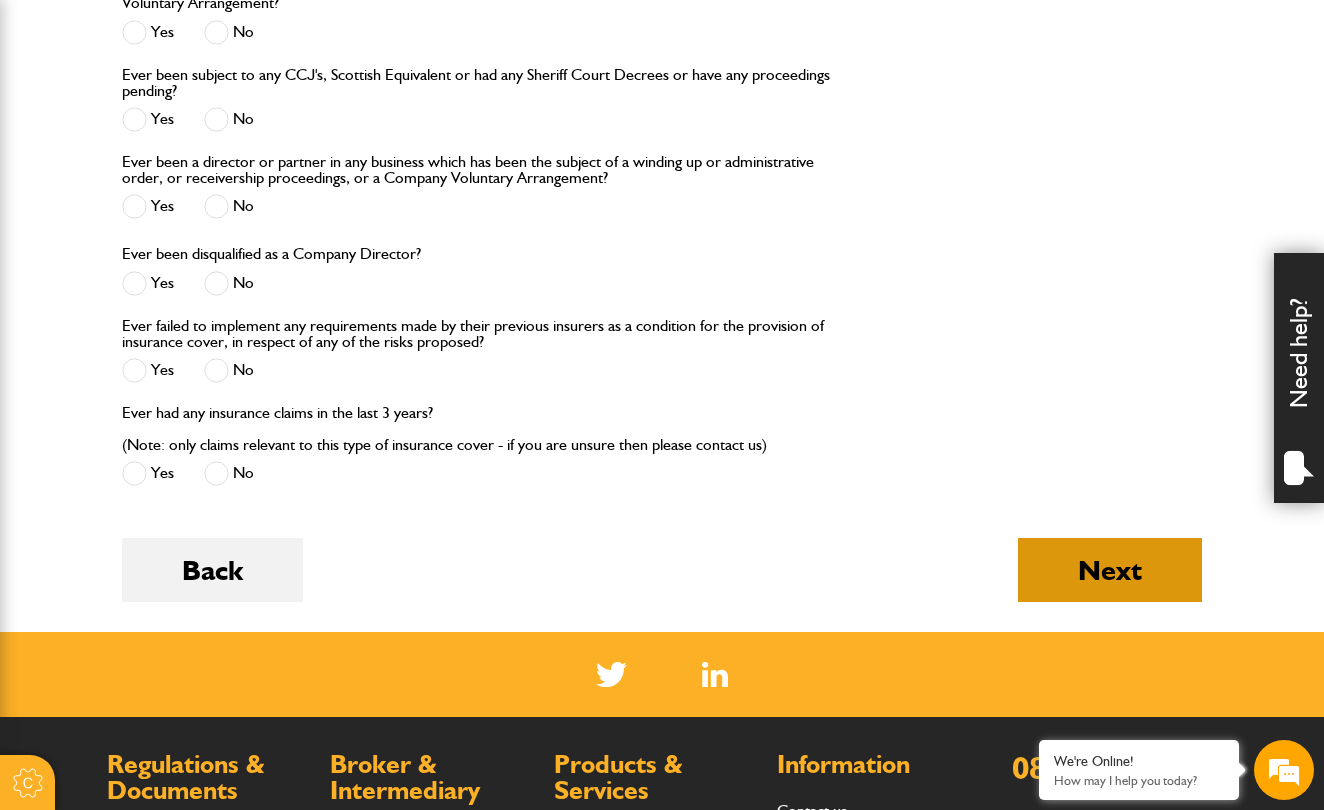 click on "Next" at bounding box center (1110, 570) 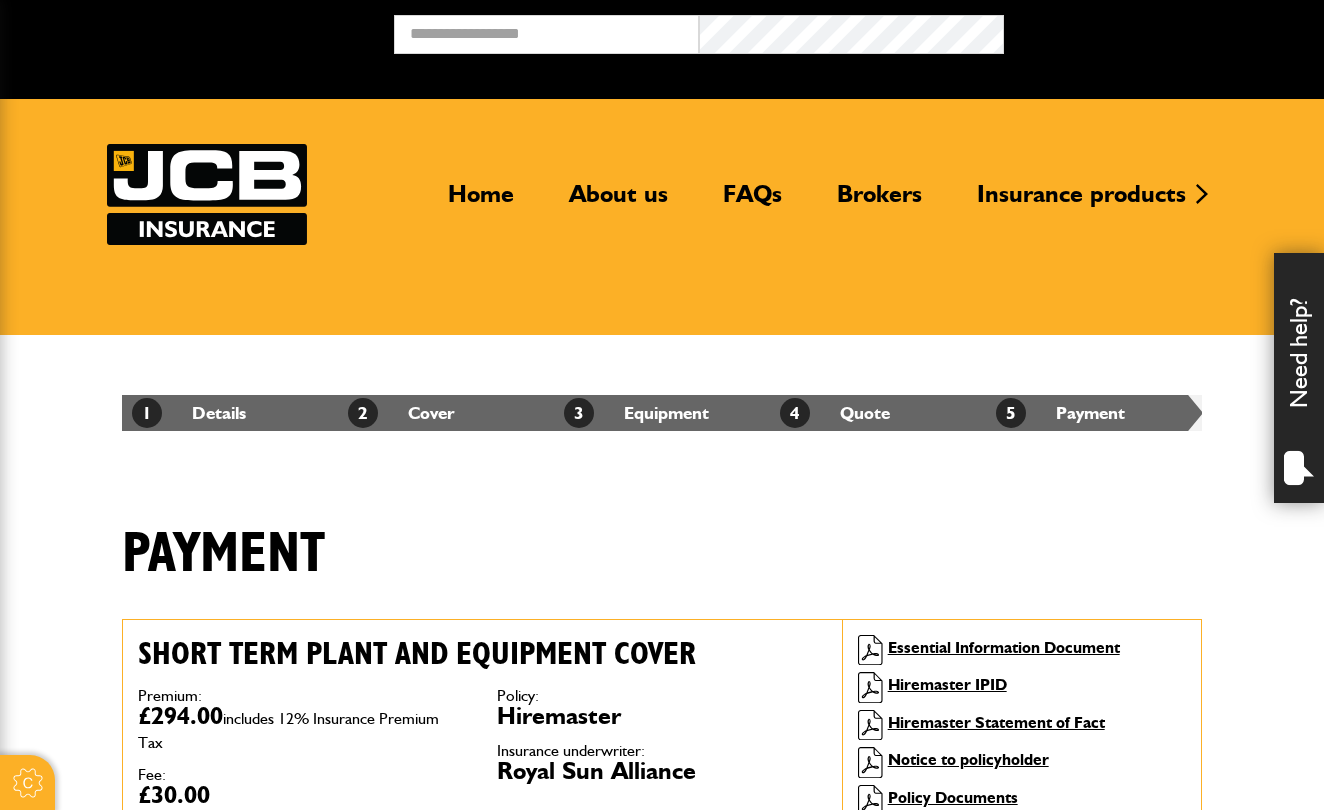 scroll, scrollTop: 0, scrollLeft: 0, axis: both 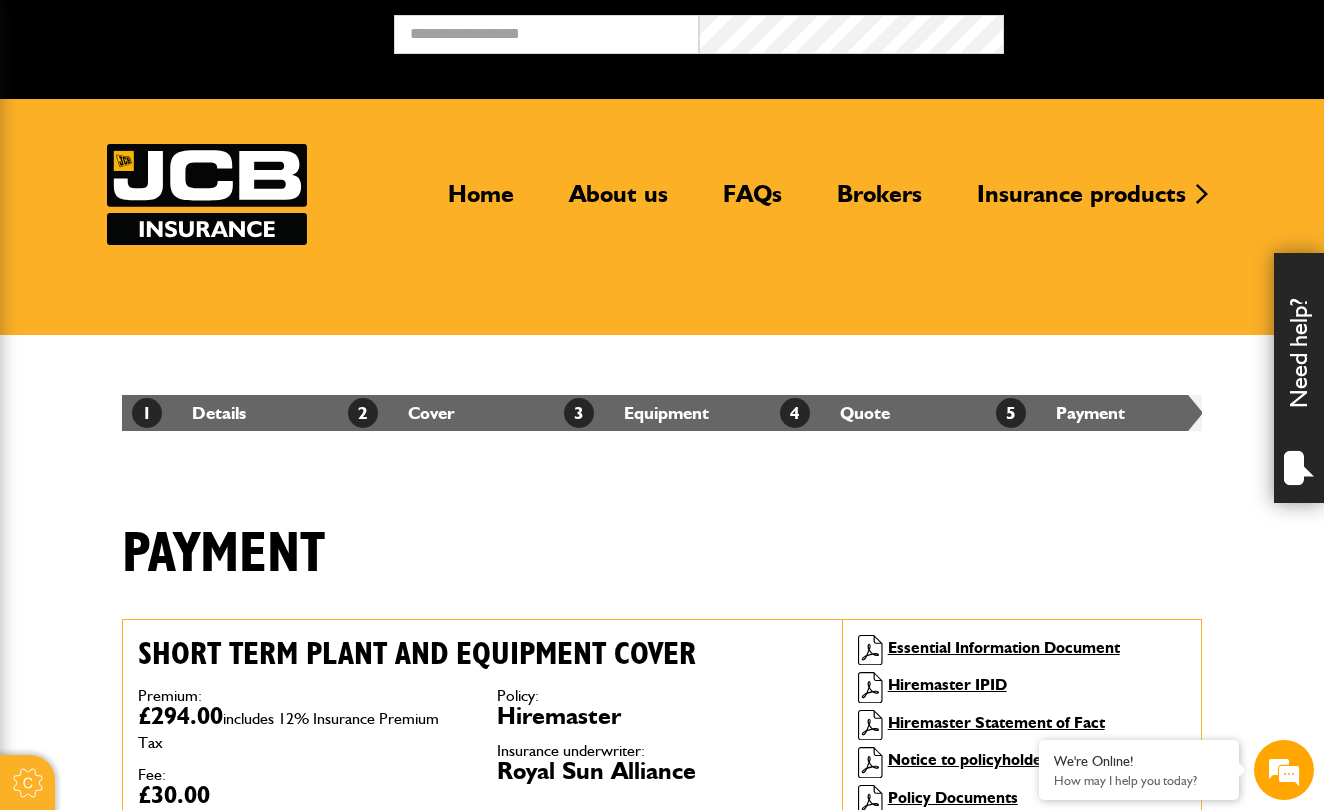 click on "Payment" at bounding box center [662, 569] 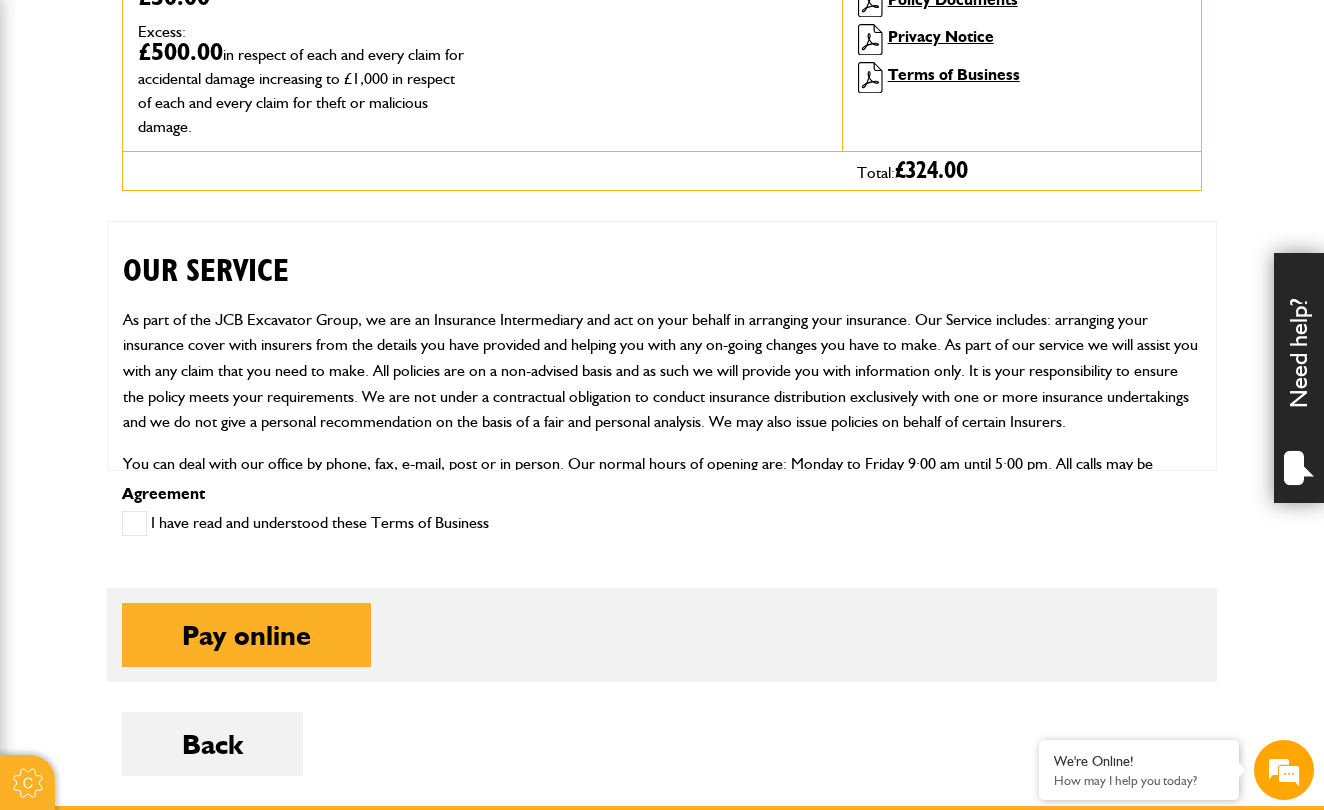 scroll, scrollTop: 803, scrollLeft: 0, axis: vertical 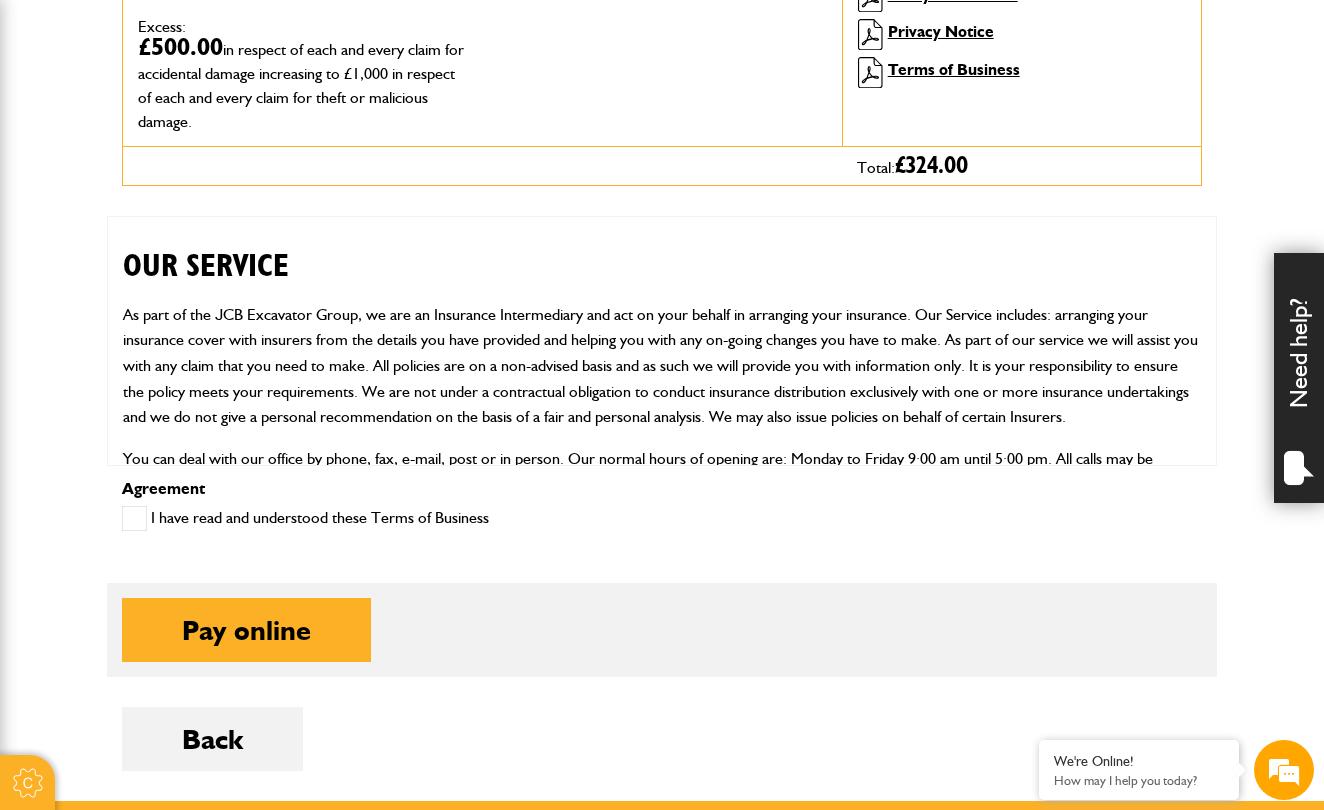 click on "I have read and understood these Terms of Business" at bounding box center (305, 518) 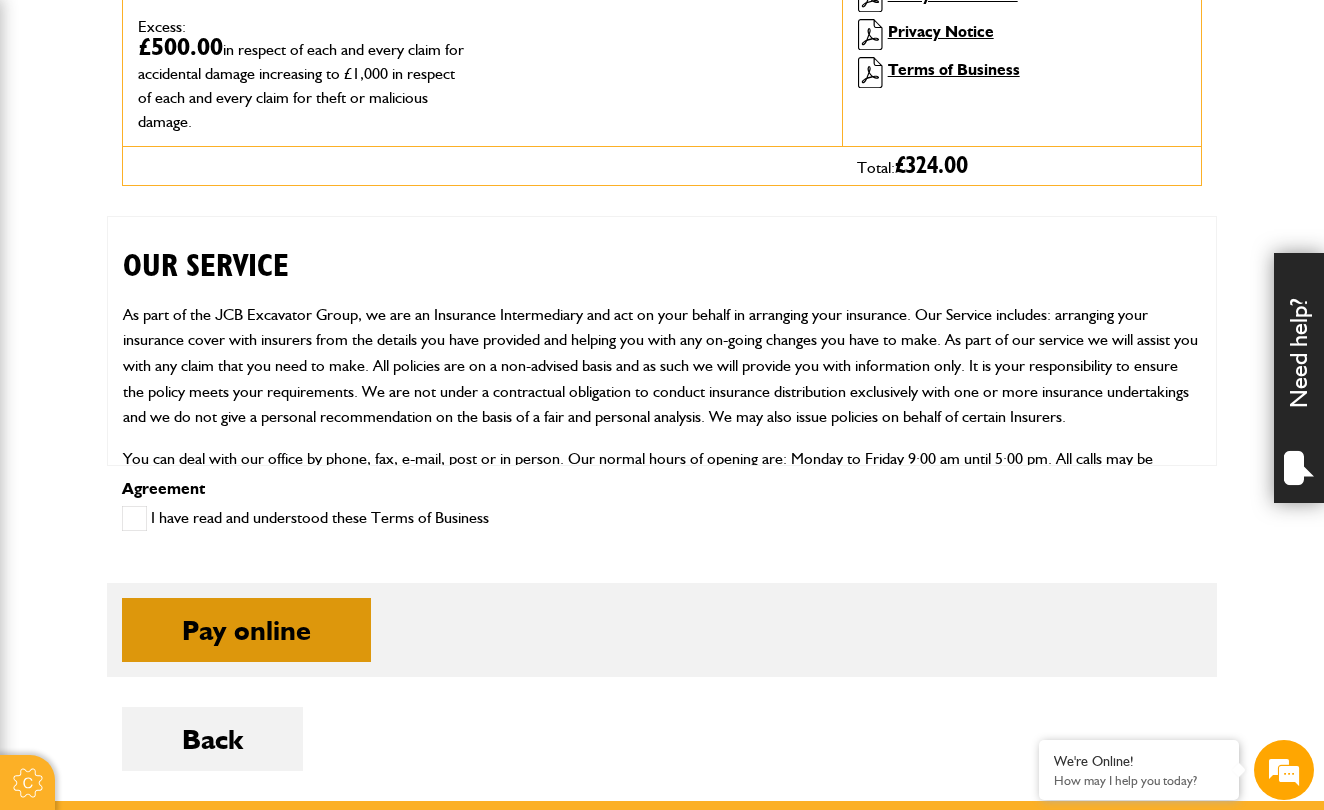 click on "Pay online" at bounding box center (246, 630) 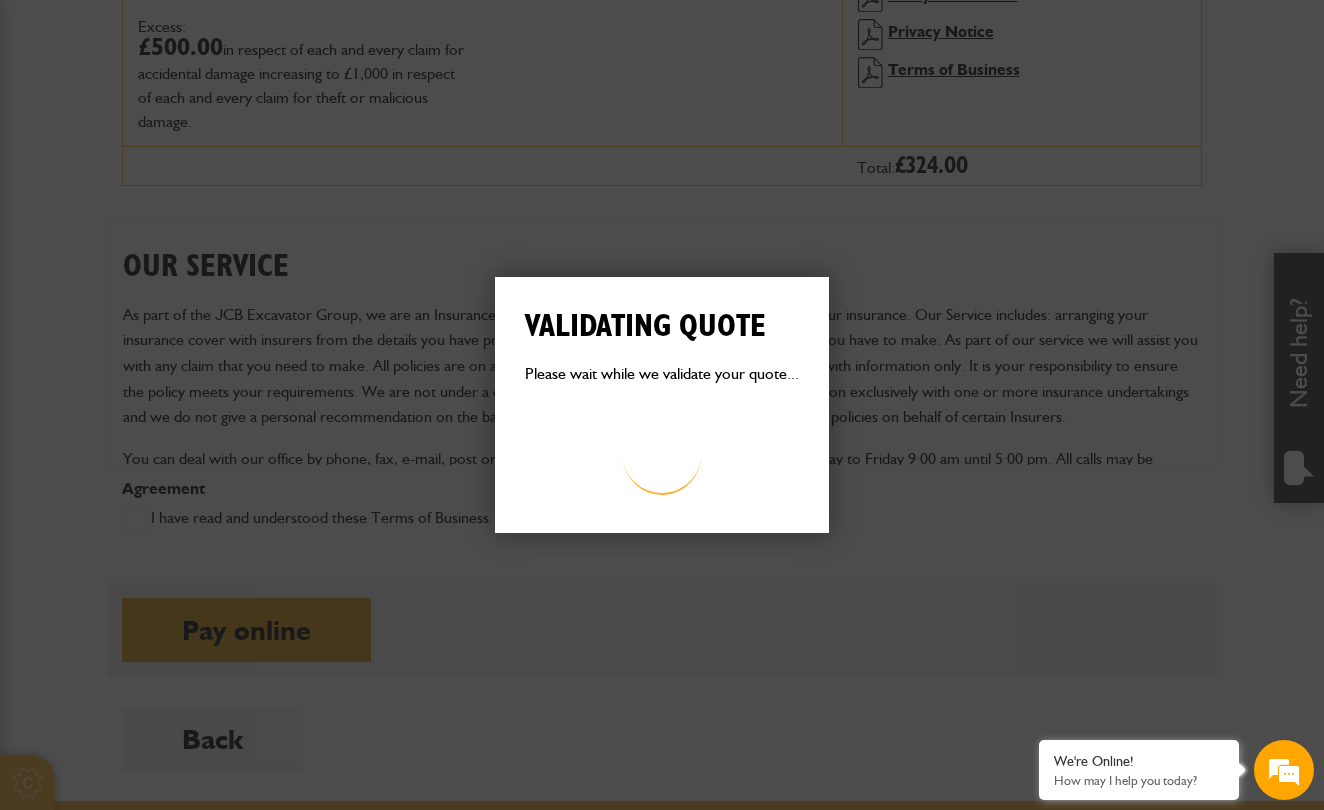 scroll, scrollTop: 0, scrollLeft: 0, axis: both 